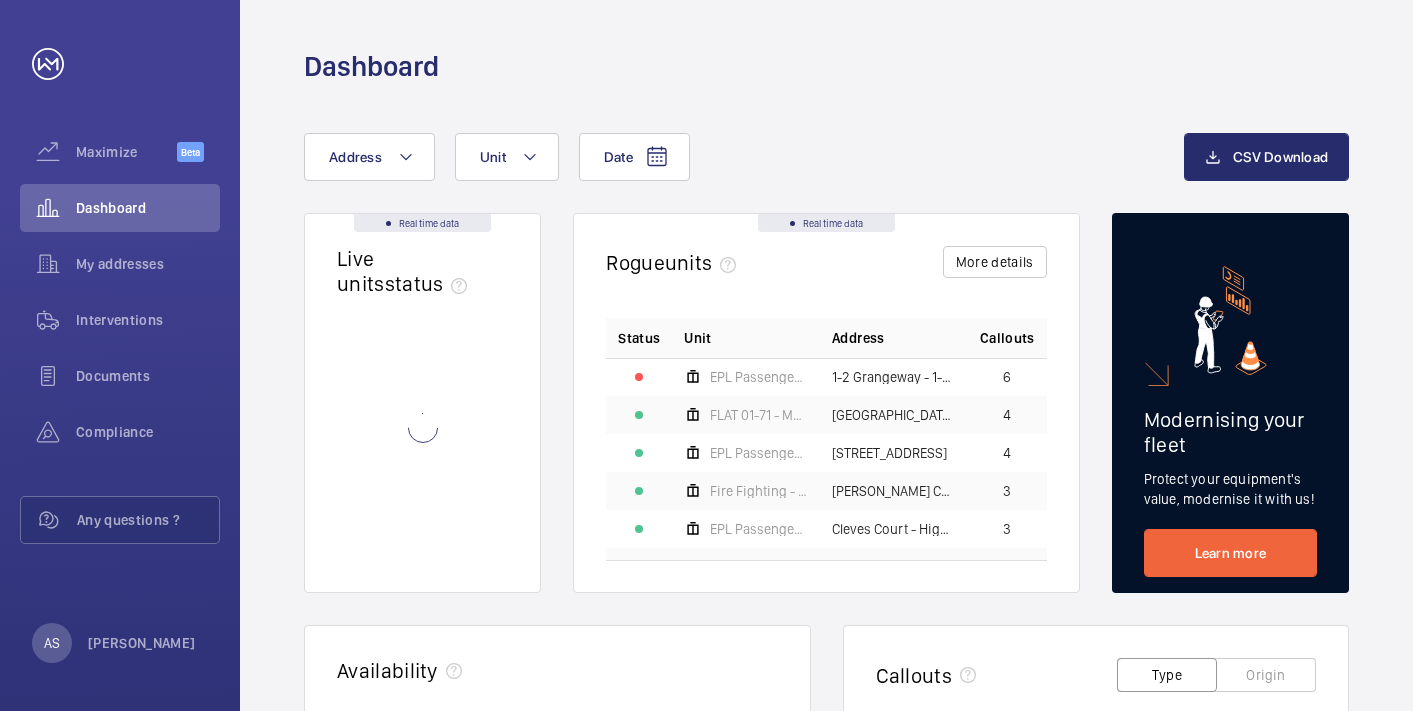 scroll, scrollTop: 0, scrollLeft: 0, axis: both 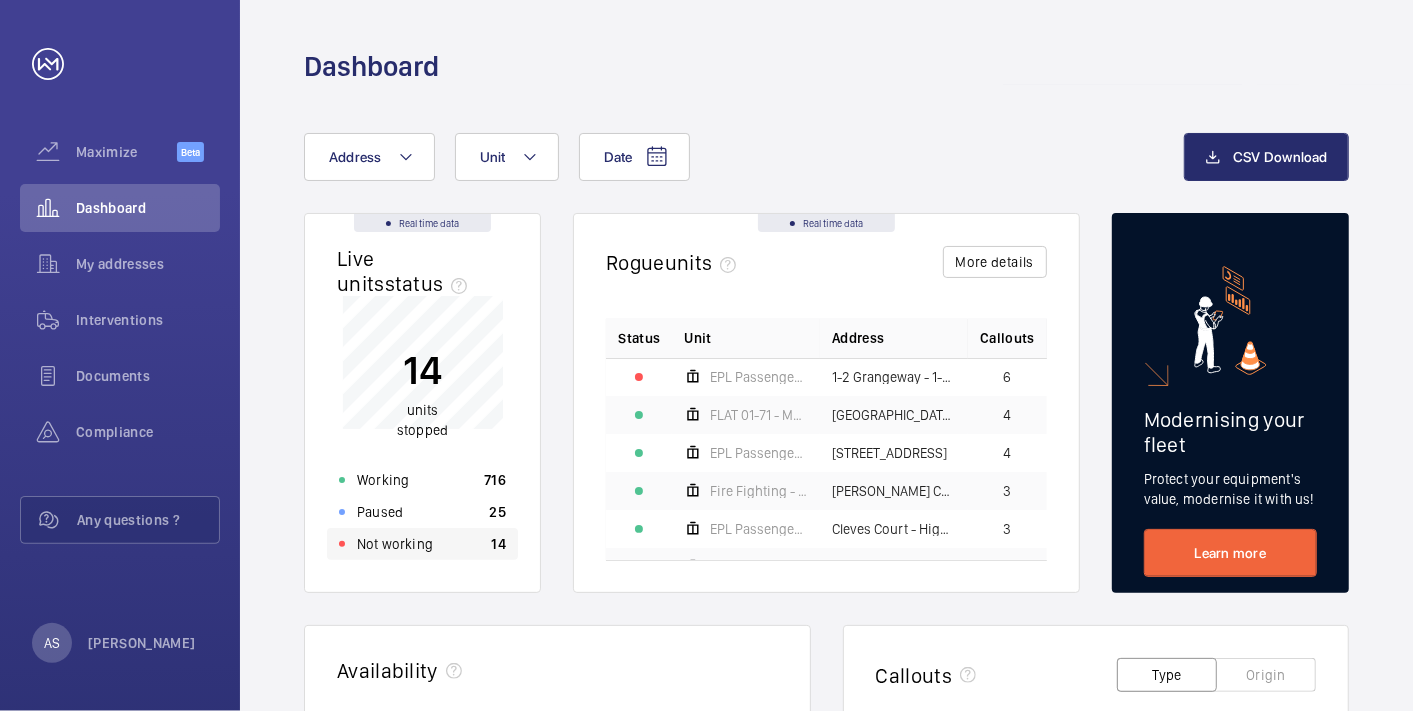 click on "Not working 14" 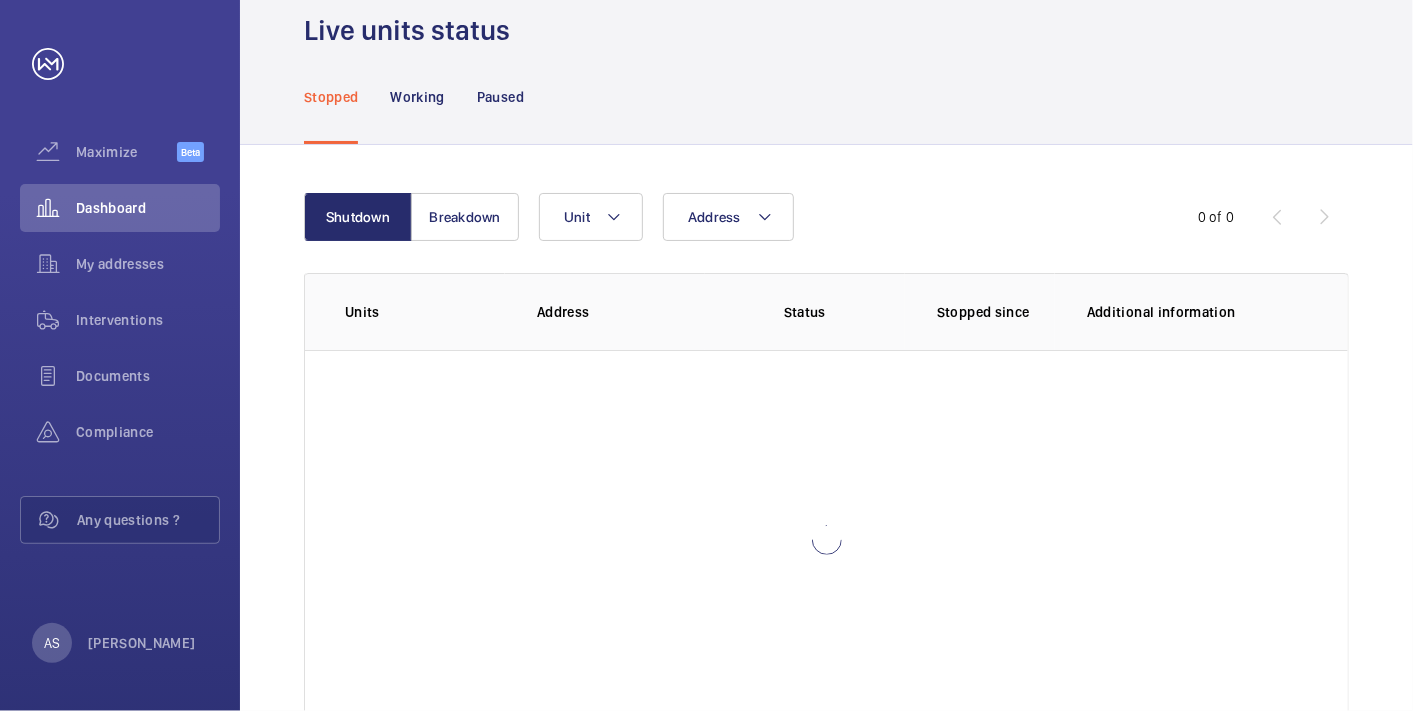 scroll, scrollTop: 111, scrollLeft: 0, axis: vertical 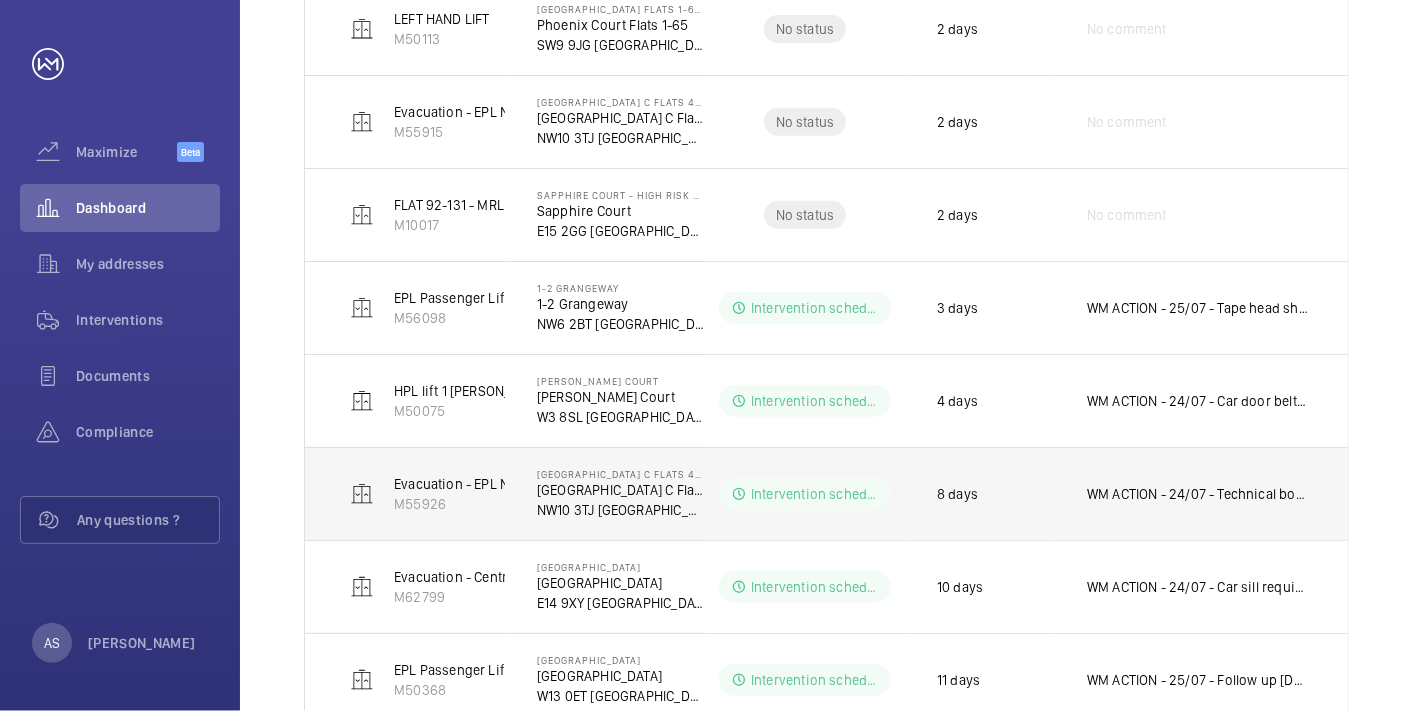 click on "WM ACTION - 24/07 - Technical booked in for [DATE] morning
23/07 - Possible drive fault, technical required
22/07 - 2 man follow up this morning
21/07 - Follow up [DATE]" 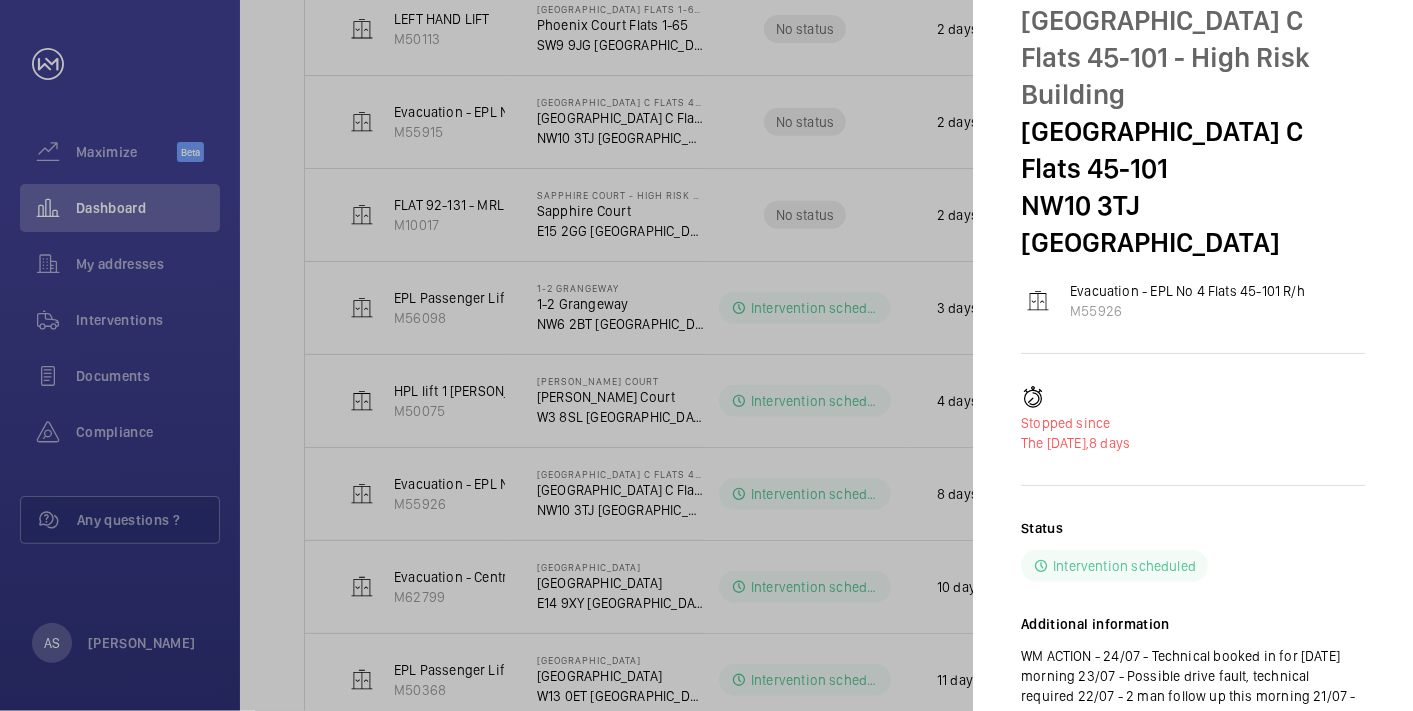 scroll, scrollTop: 111, scrollLeft: 0, axis: vertical 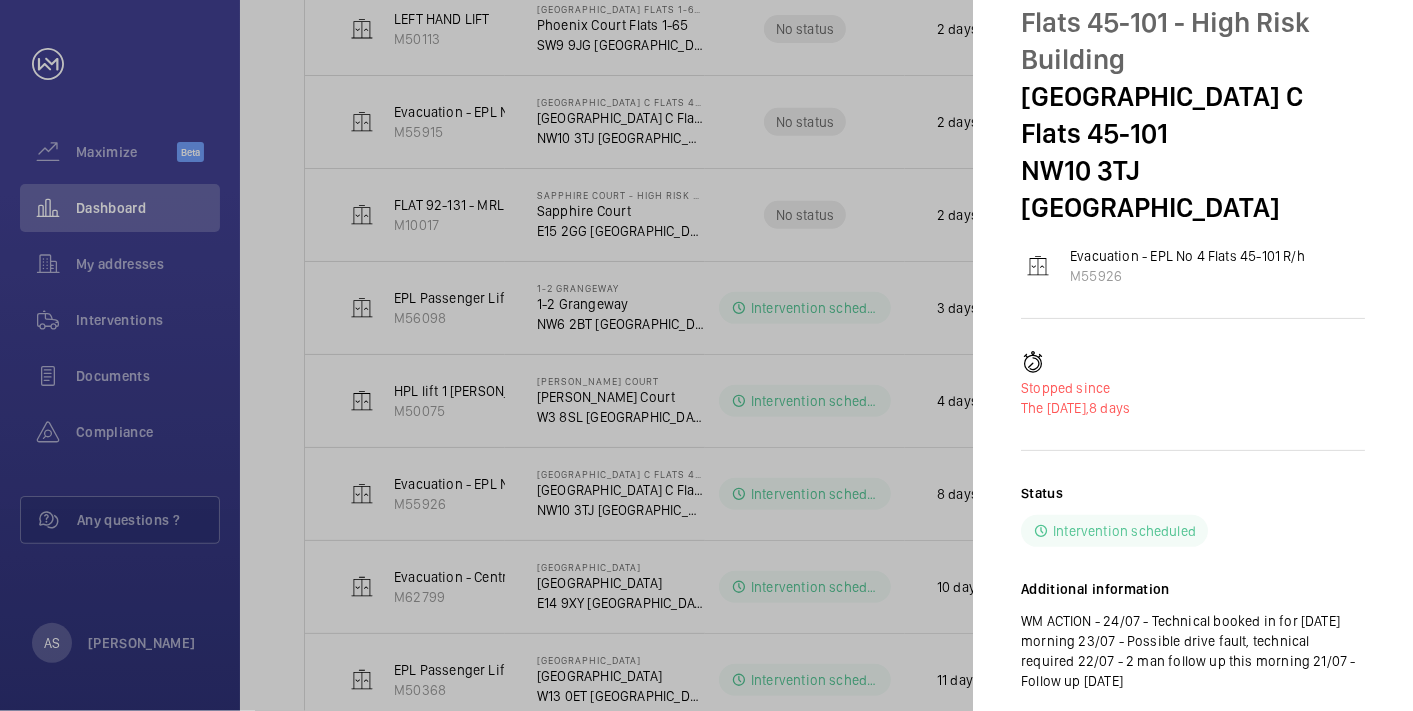 click 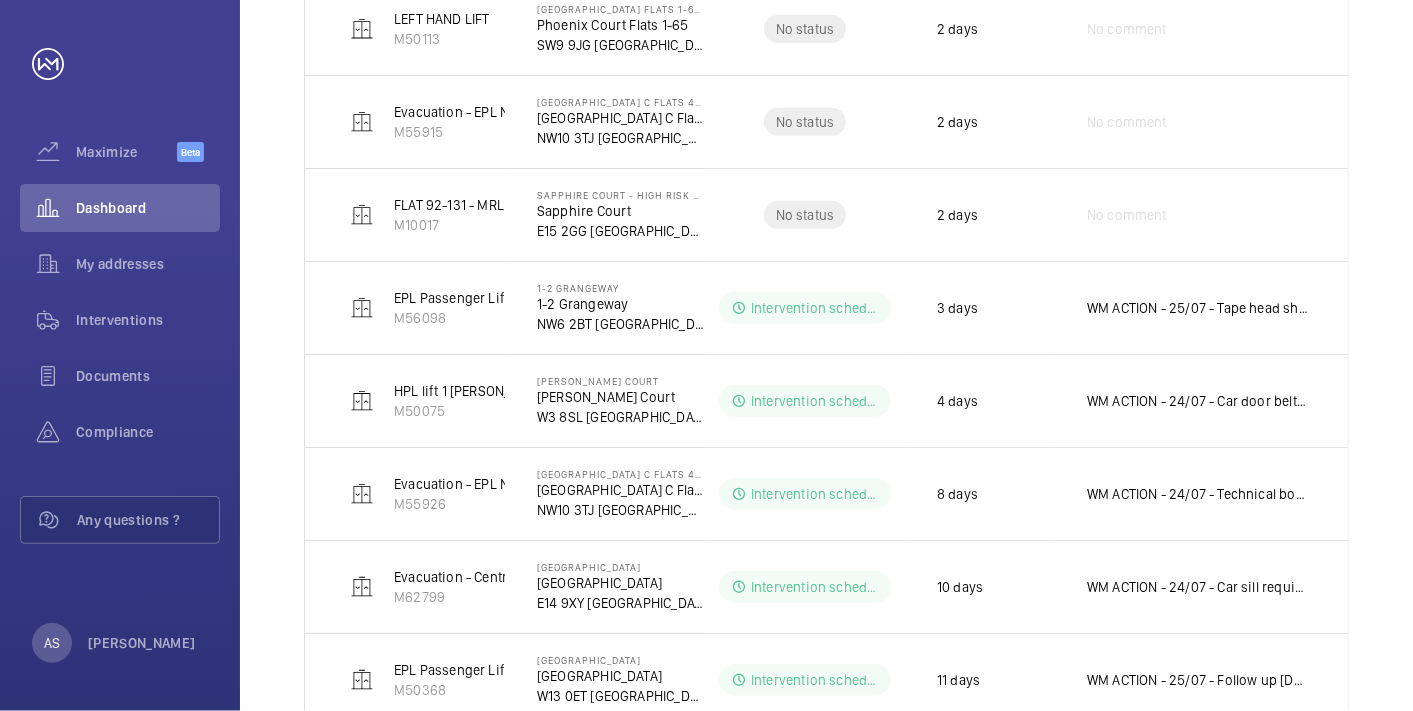 scroll, scrollTop: 0, scrollLeft: 0, axis: both 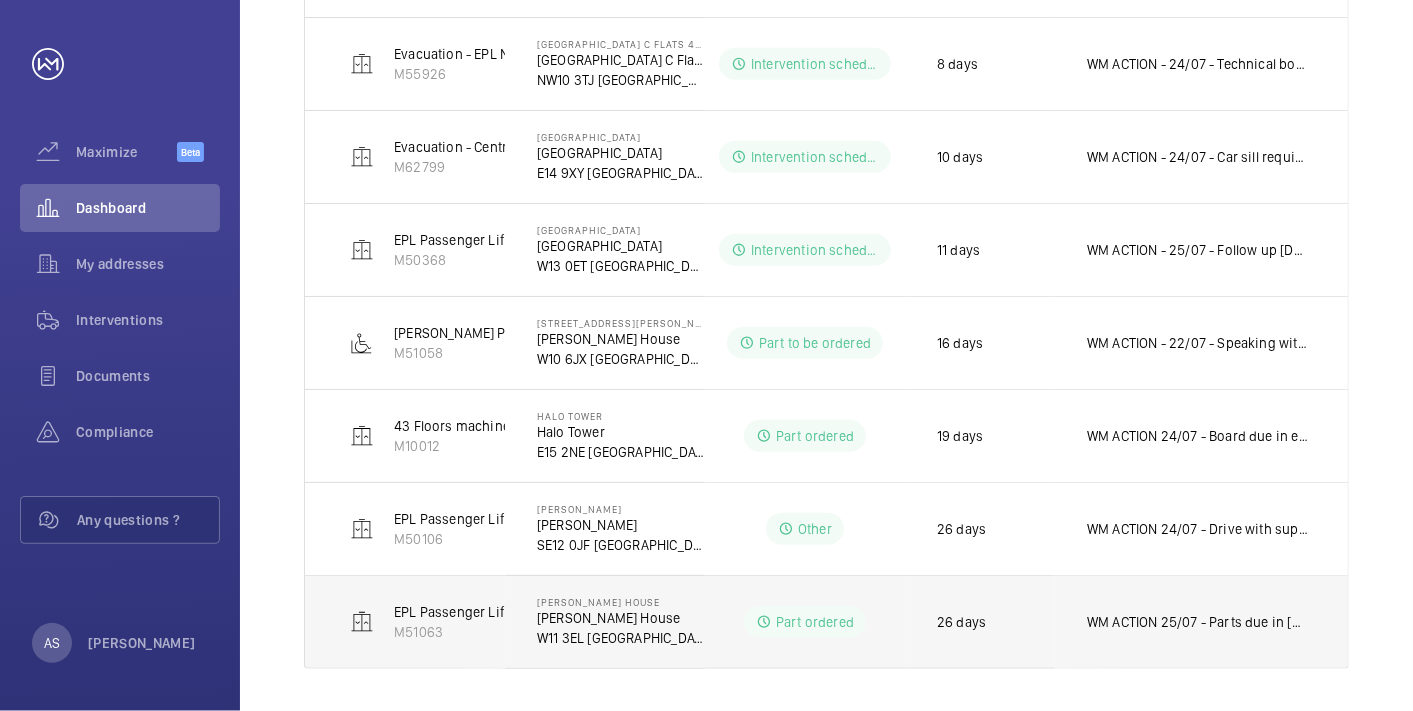 click on "WM ACTION 25/07 - Parts due in [DATE] - trying to improve with suppliers
22/07 - Chasing suppliers for better eta
17/07. - Door parts on order, ETA given was 3 weeks, [PERSON_NAME] has contacted a different supplier to reduce this ETA, update to follow shortly.
WM ACTION - 07/07 - Car gate contacts due in [DATE] - Parts due in [DATE] 8th
02/07 - Car gate contact parts required, sourcing eta" 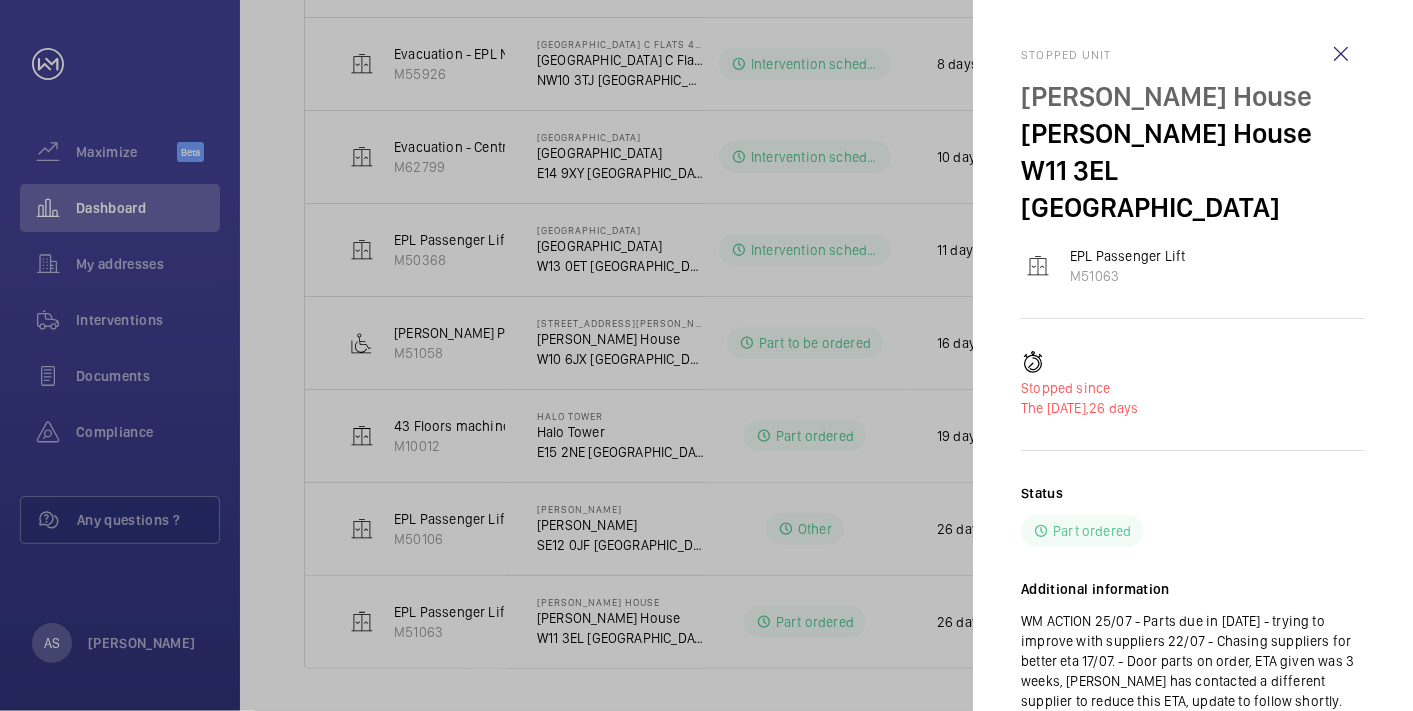 click 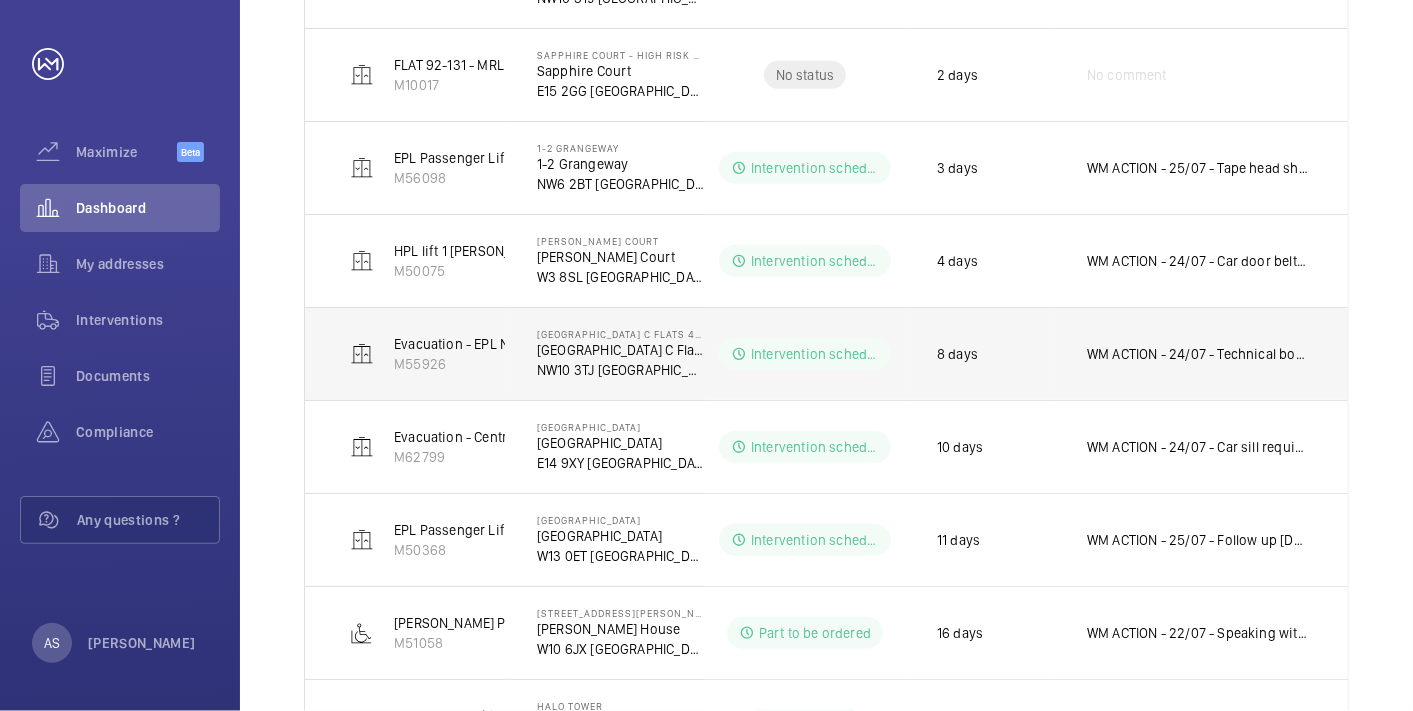 scroll, scrollTop: 429, scrollLeft: 0, axis: vertical 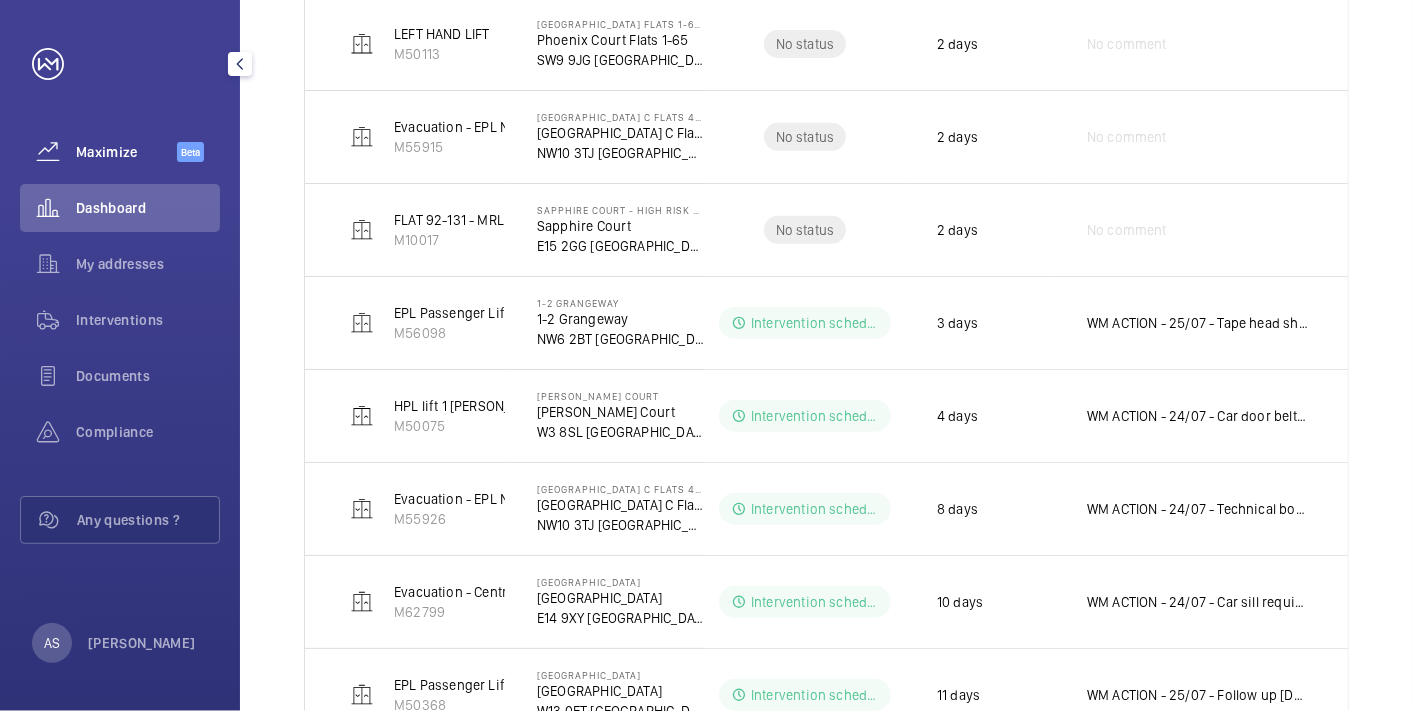 drag, startPoint x: 125, startPoint y: 155, endPoint x: 111, endPoint y: 151, distance: 14.56022 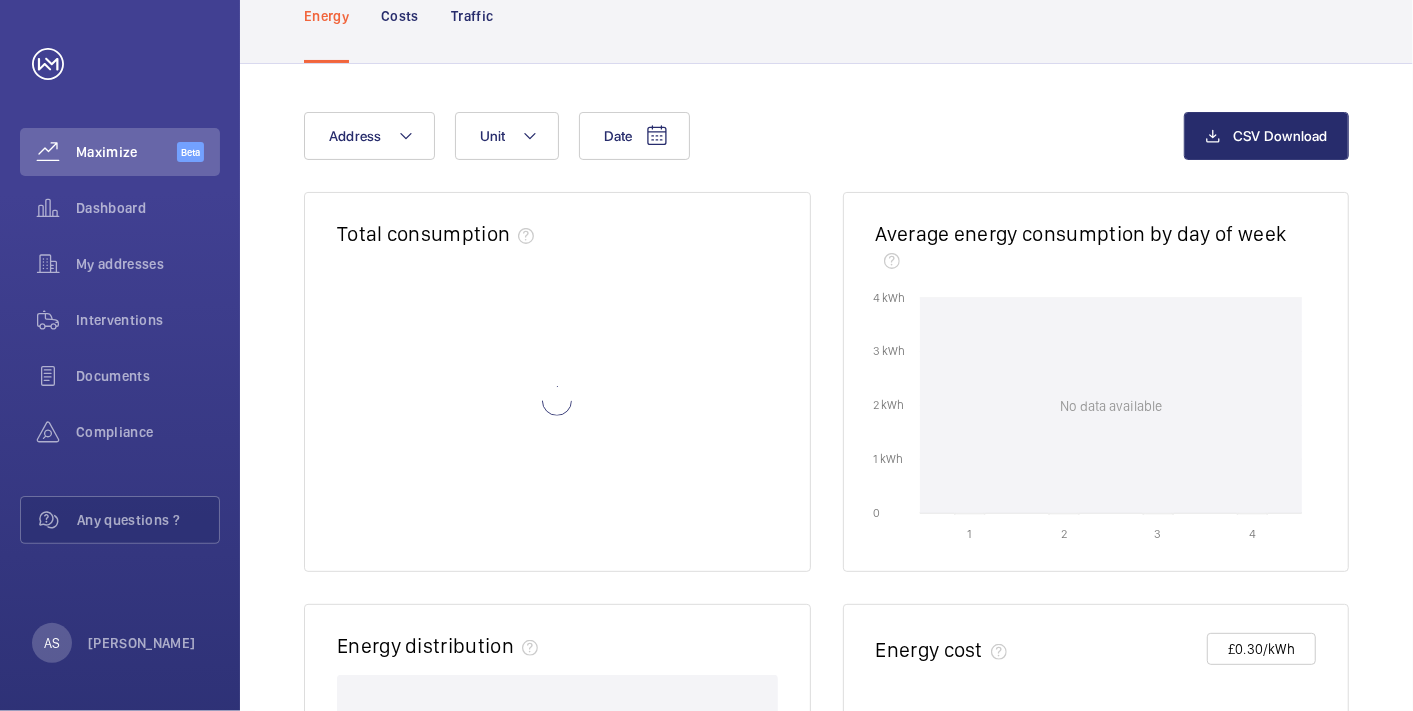 scroll, scrollTop: 0, scrollLeft: 0, axis: both 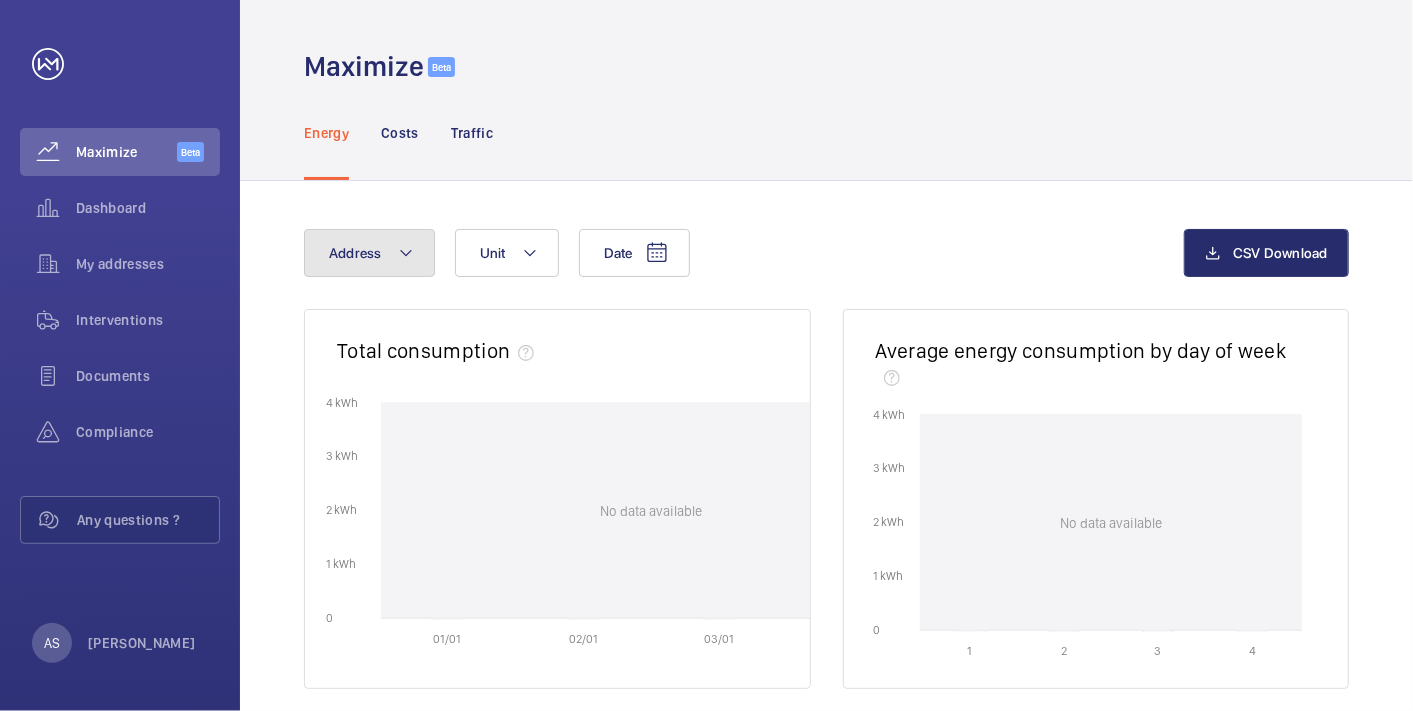 click 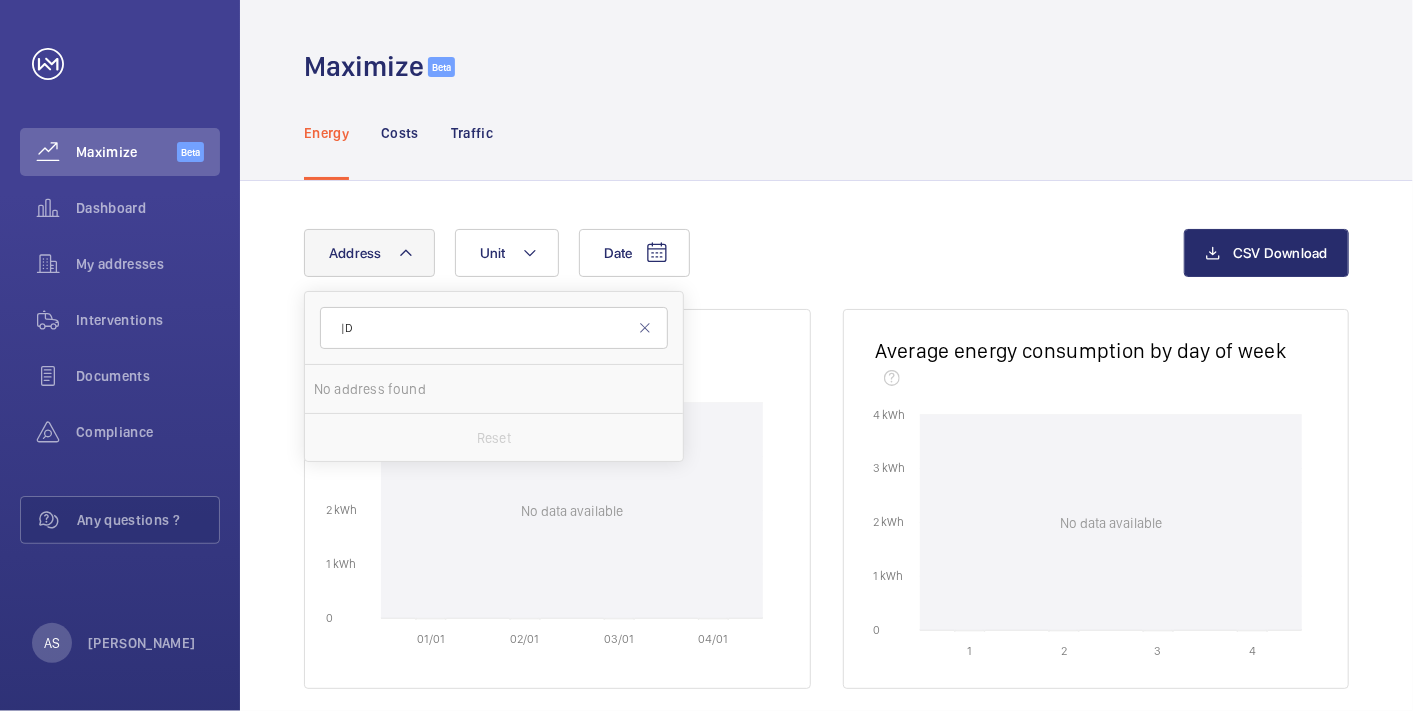 type on "|" 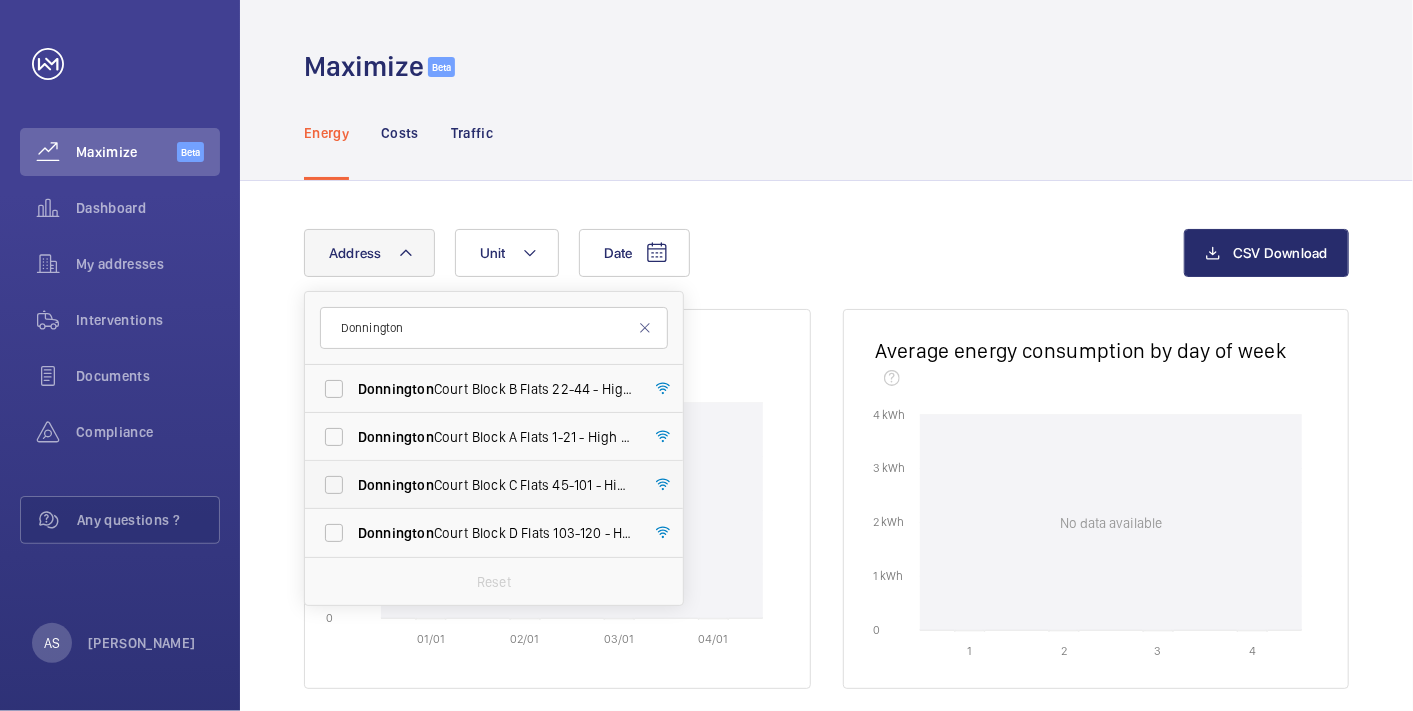 type on "Donnington" 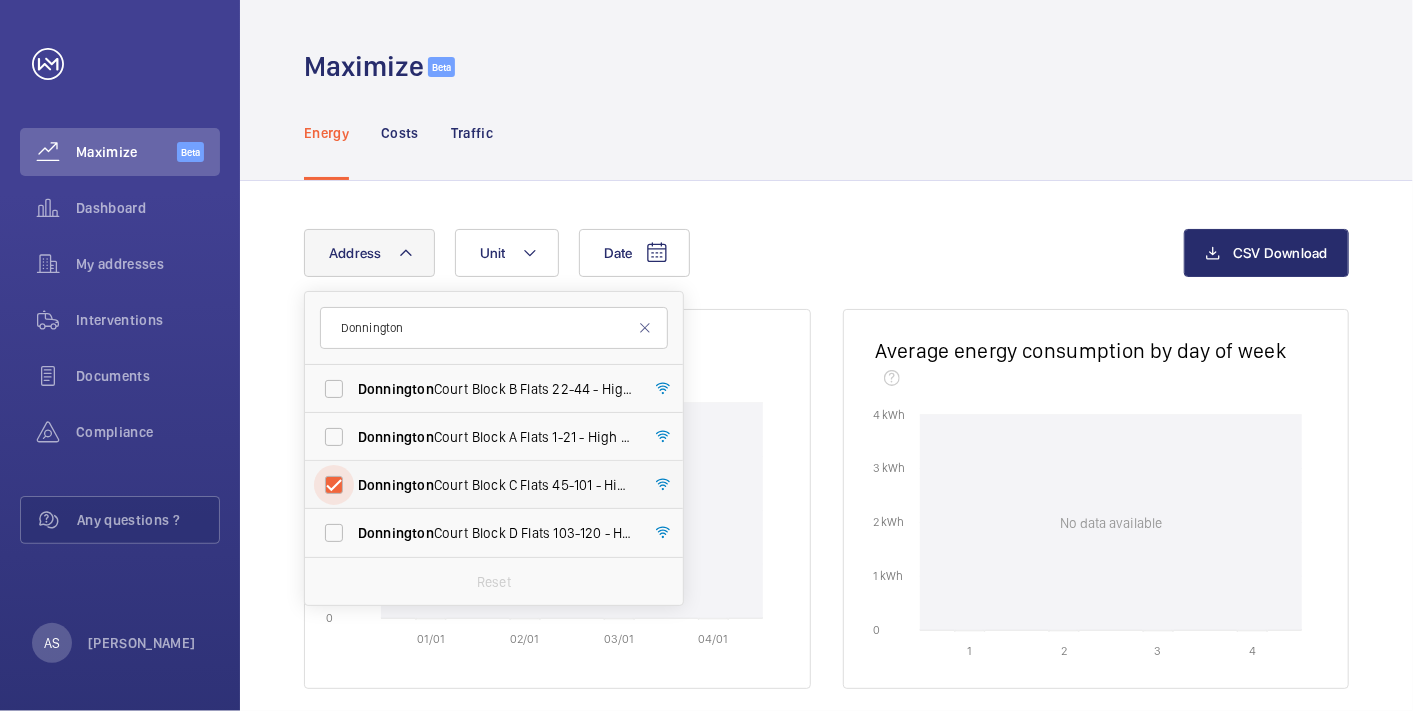 checkbox on "true" 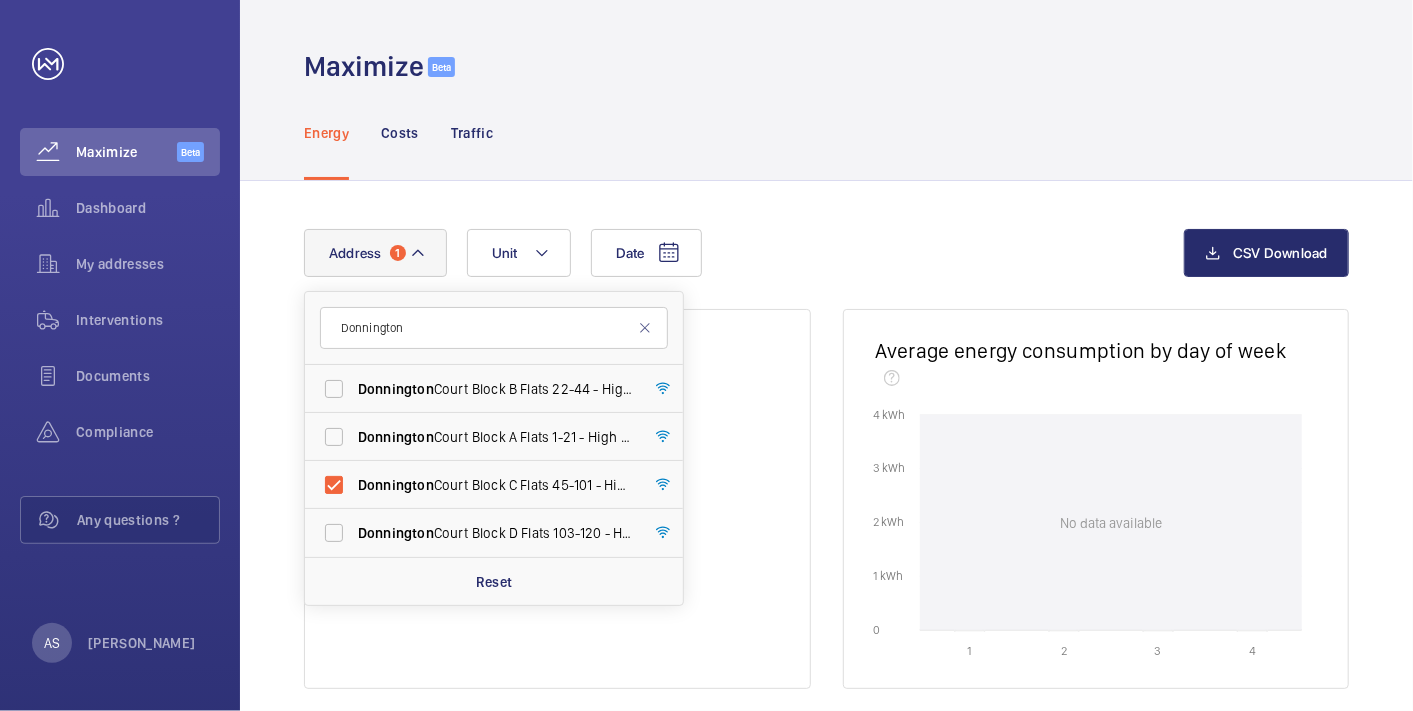 click on "Date Address 1 Donnington Donnington  Court Block B Flats 22-44 - High Risk Building -  Donnington  Court Block B Flats 22-44, LONDON NW10 3TH Donnington  Court Block A Flats 1-21 - High Risk Building -  Donnington  Court Block A Flats 1-21, LONDON NW10 3TJ Donnington  Court Block C Flats 45-101 - High Risk Building -  Donnington  Court Block C Flats 45-101, LONDON NW10 3TJ Donnington  Court Block D Flats 103-120 - High Risk Building -  Donnington  Court Block D Flats 103-120, LONDON NW10 3TJ Reset Unit" 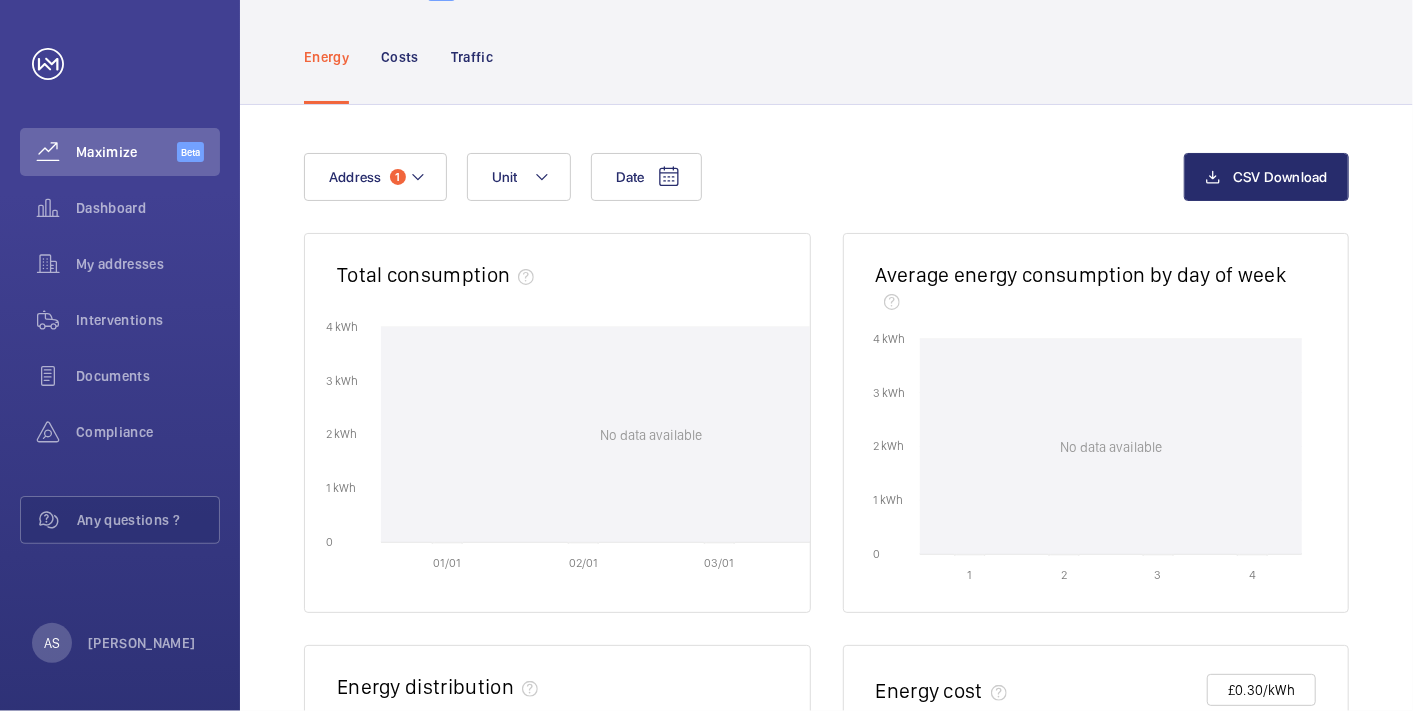 scroll, scrollTop: 111, scrollLeft: 0, axis: vertical 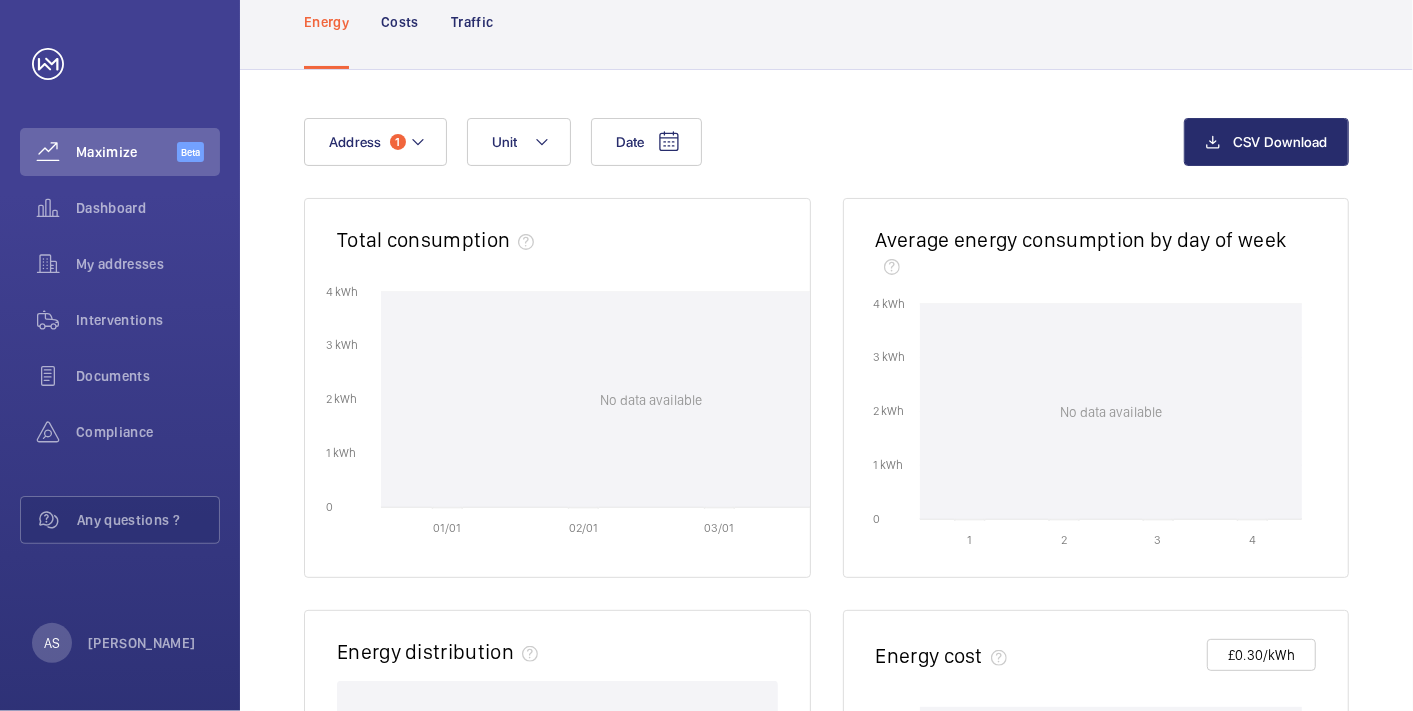 click on "No data available" 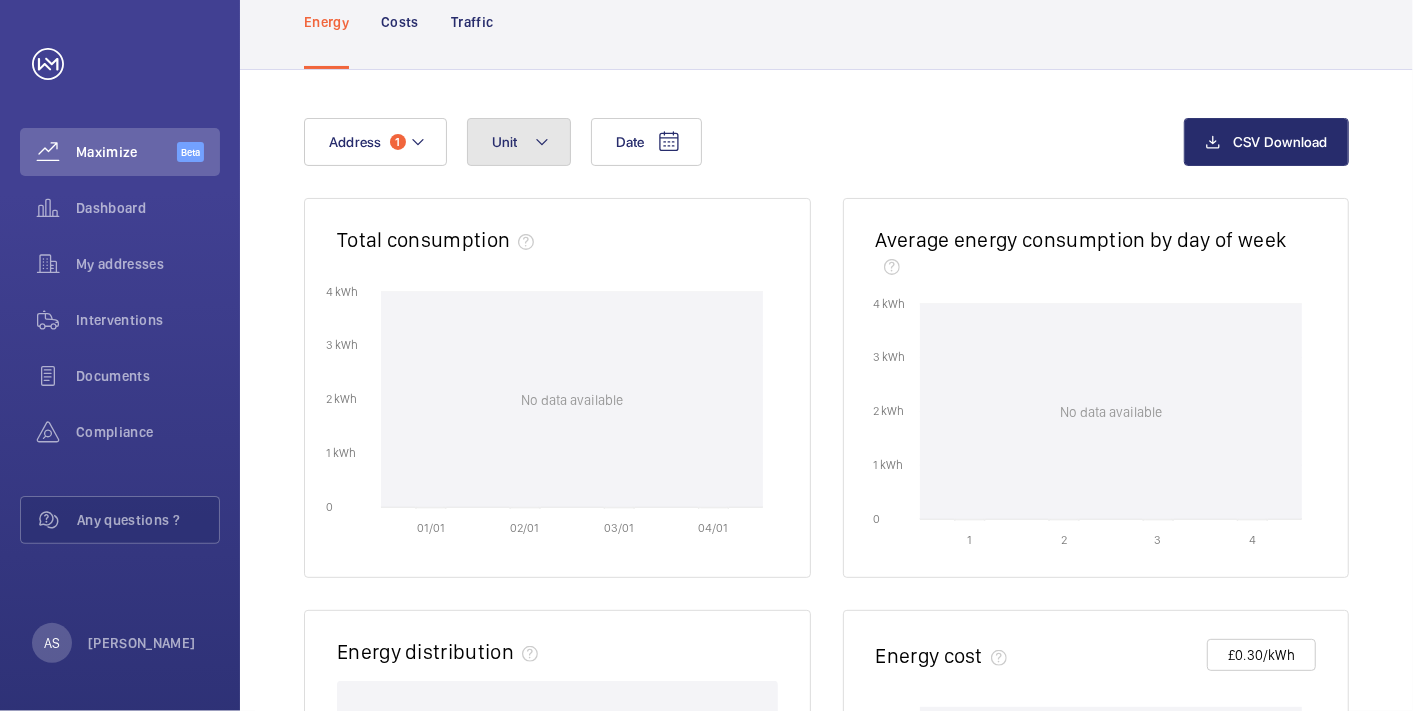 click 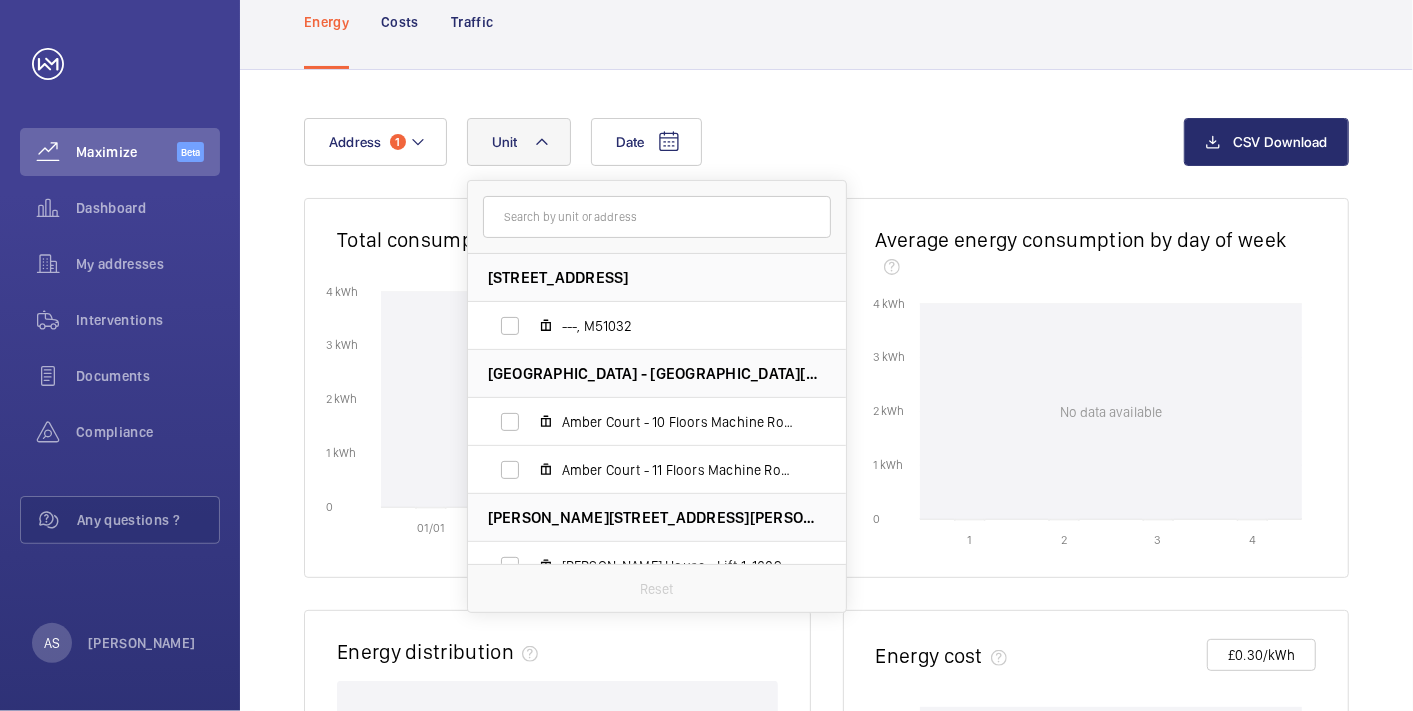 drag, startPoint x: 569, startPoint y: 220, endPoint x: 572, endPoint y: 234, distance: 14.3178215 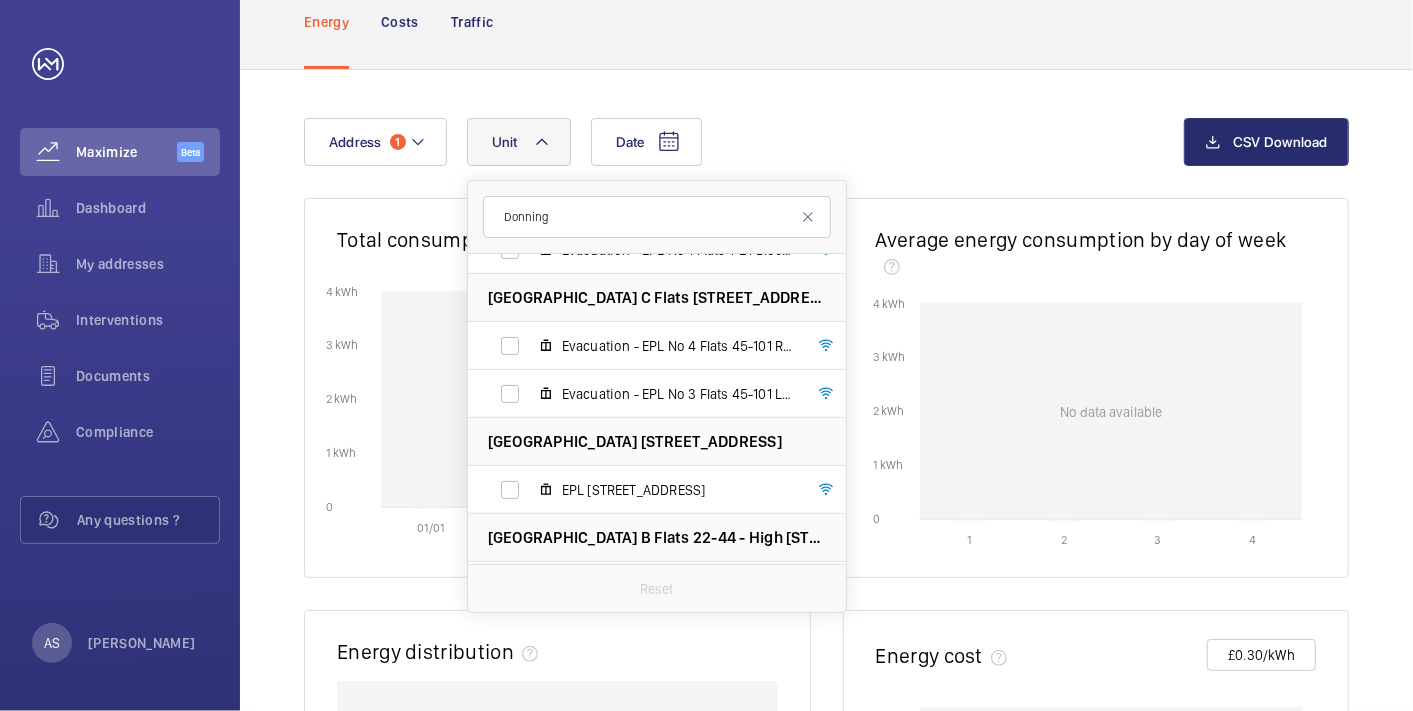 scroll, scrollTop: 111, scrollLeft: 0, axis: vertical 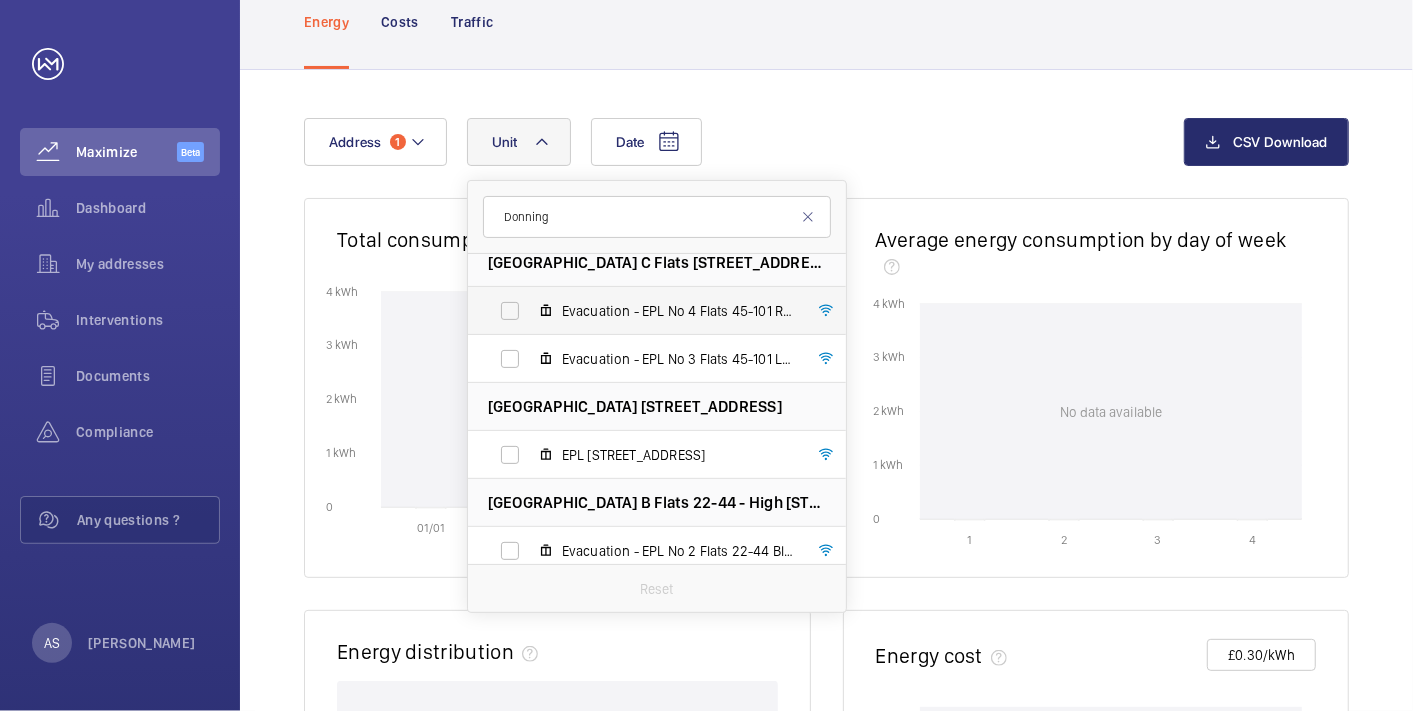 type on "Donning" 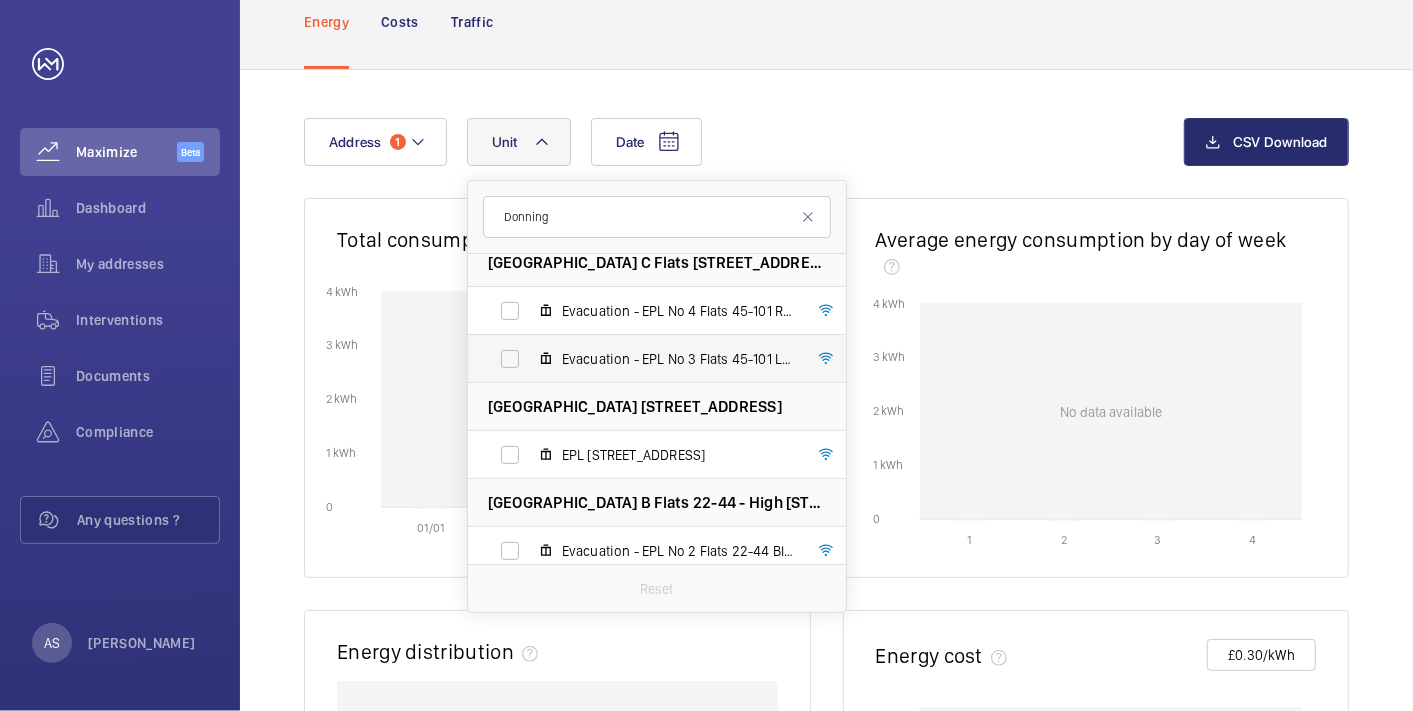 drag, startPoint x: 502, startPoint y: 314, endPoint x: 513, endPoint y: 338, distance: 26.400757 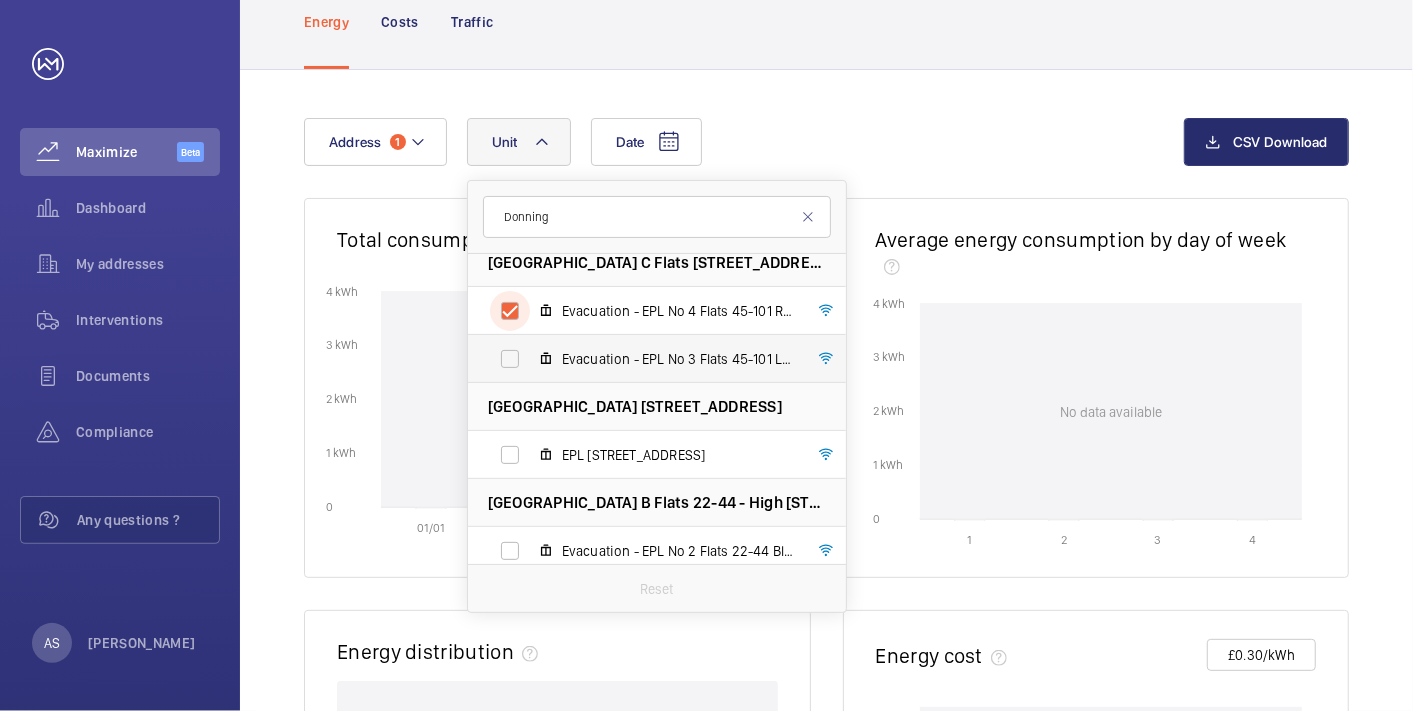 checkbox on "true" 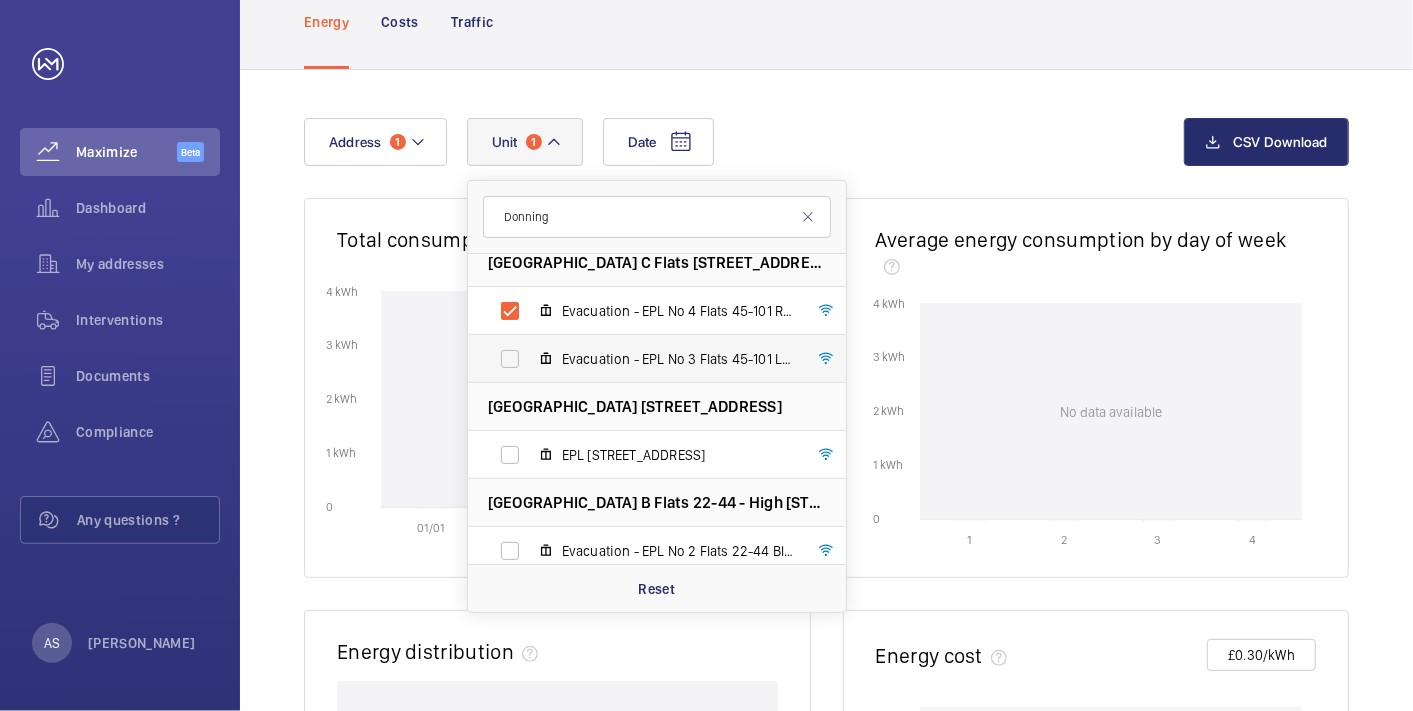 click on "Evacuation - EPL No 3 Flats 45-101 L/h, M55915" at bounding box center [641, 359] 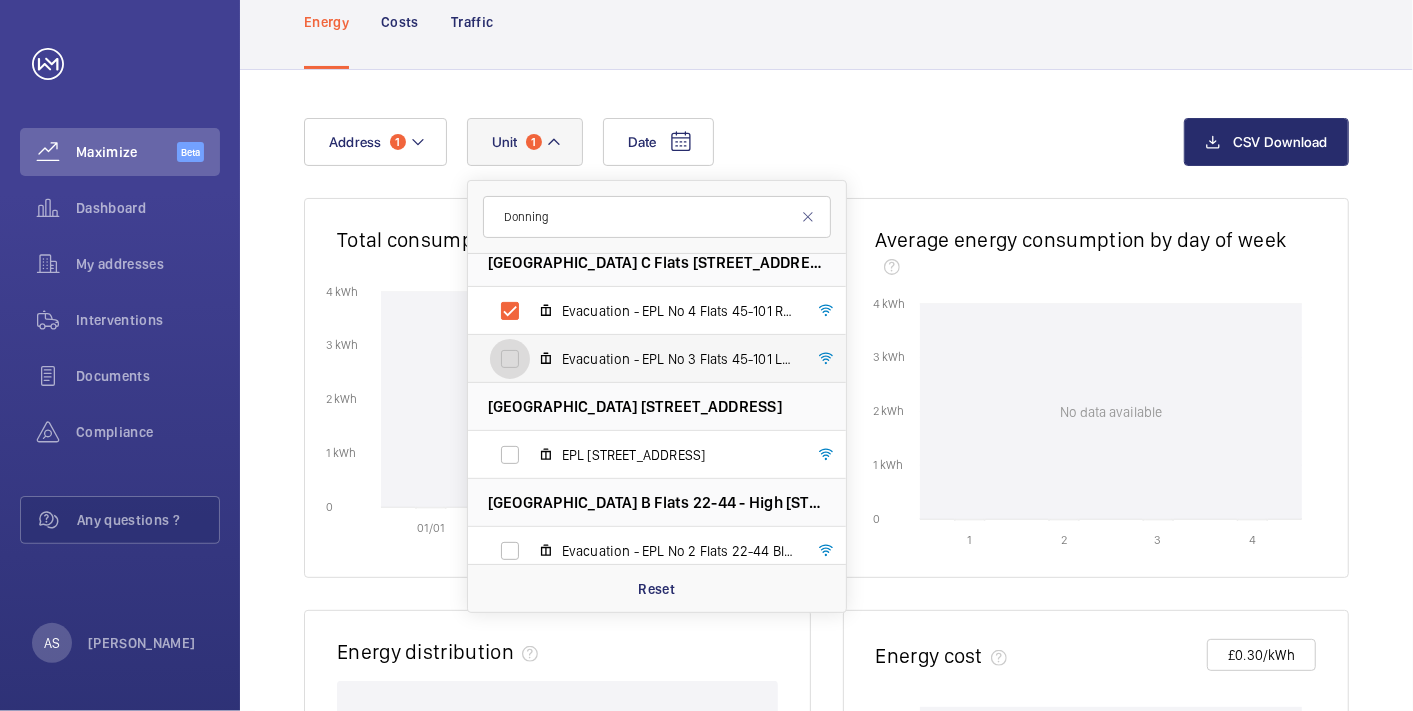 click on "Evacuation - EPL No 3 Flats 45-101 L/h, M55915" at bounding box center [510, 359] 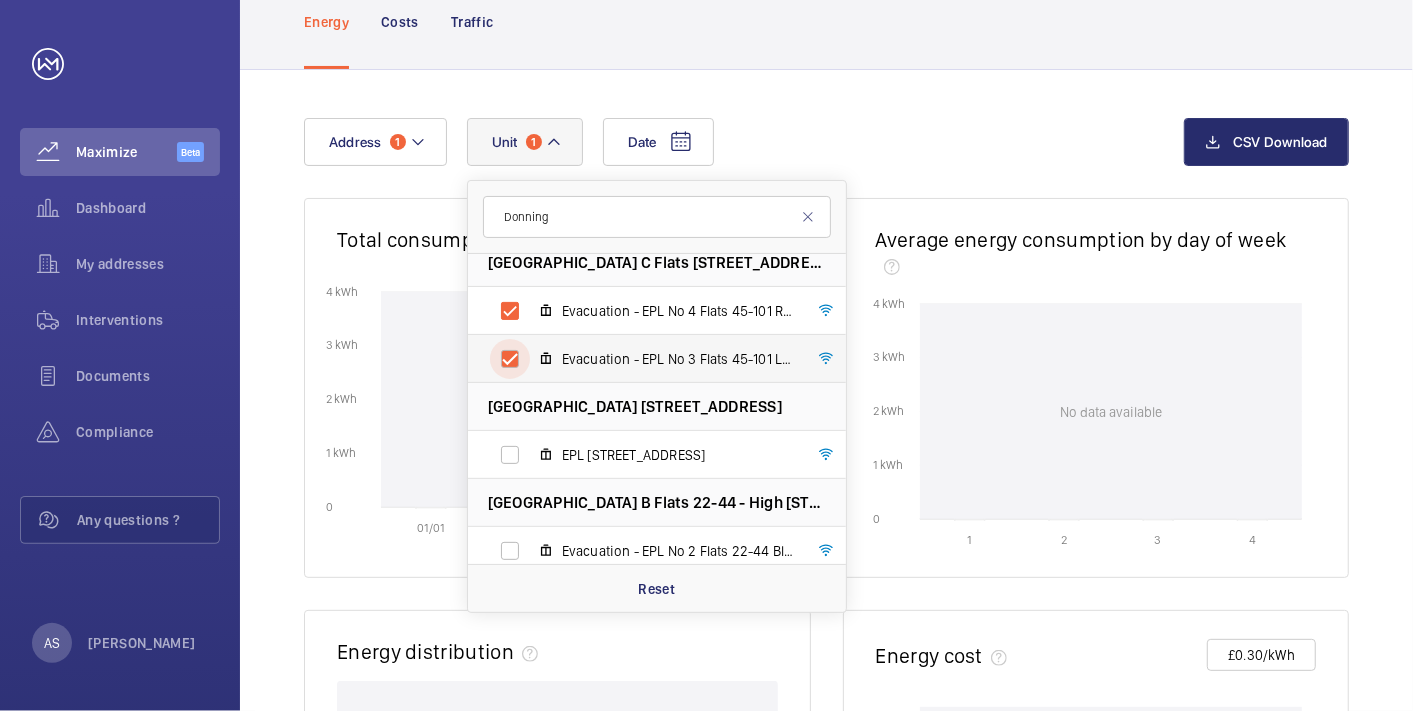 checkbox on "true" 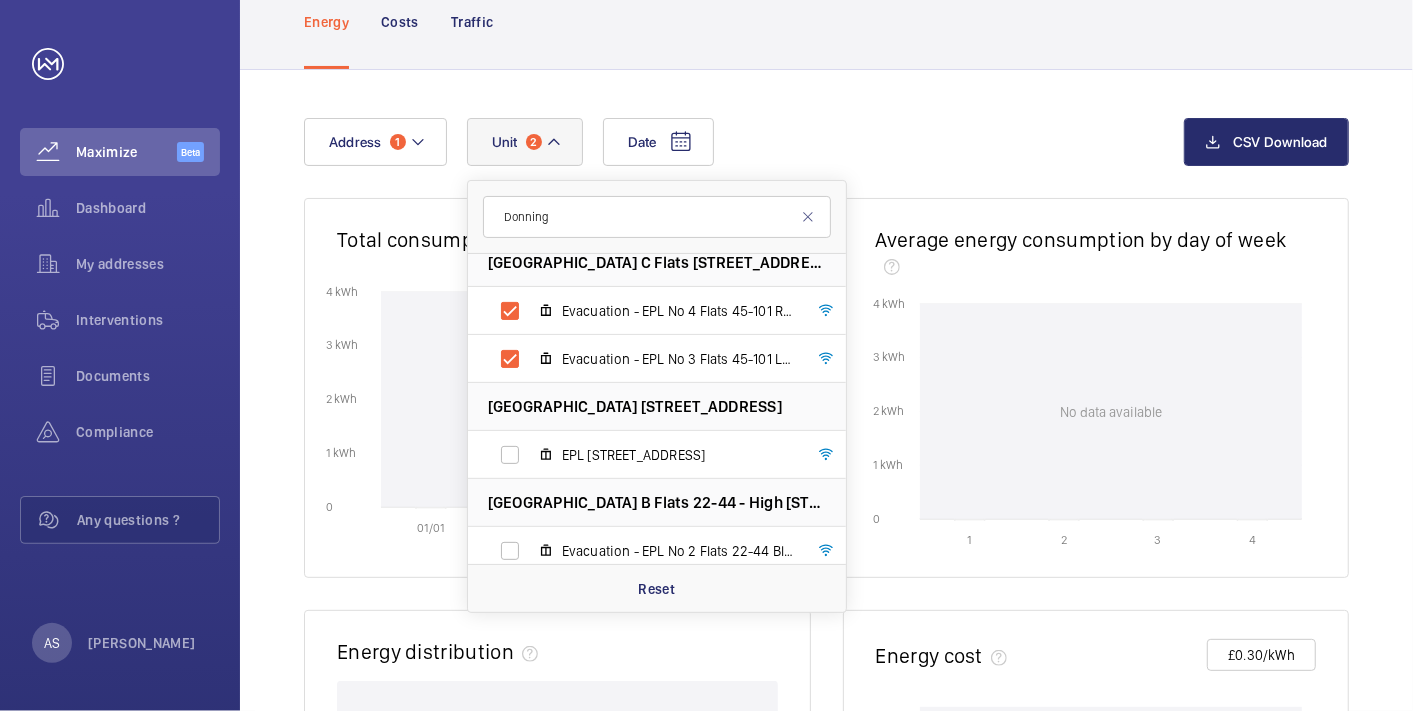 drag, startPoint x: 837, startPoint y: 140, endPoint x: 811, endPoint y: 151, distance: 28.231188 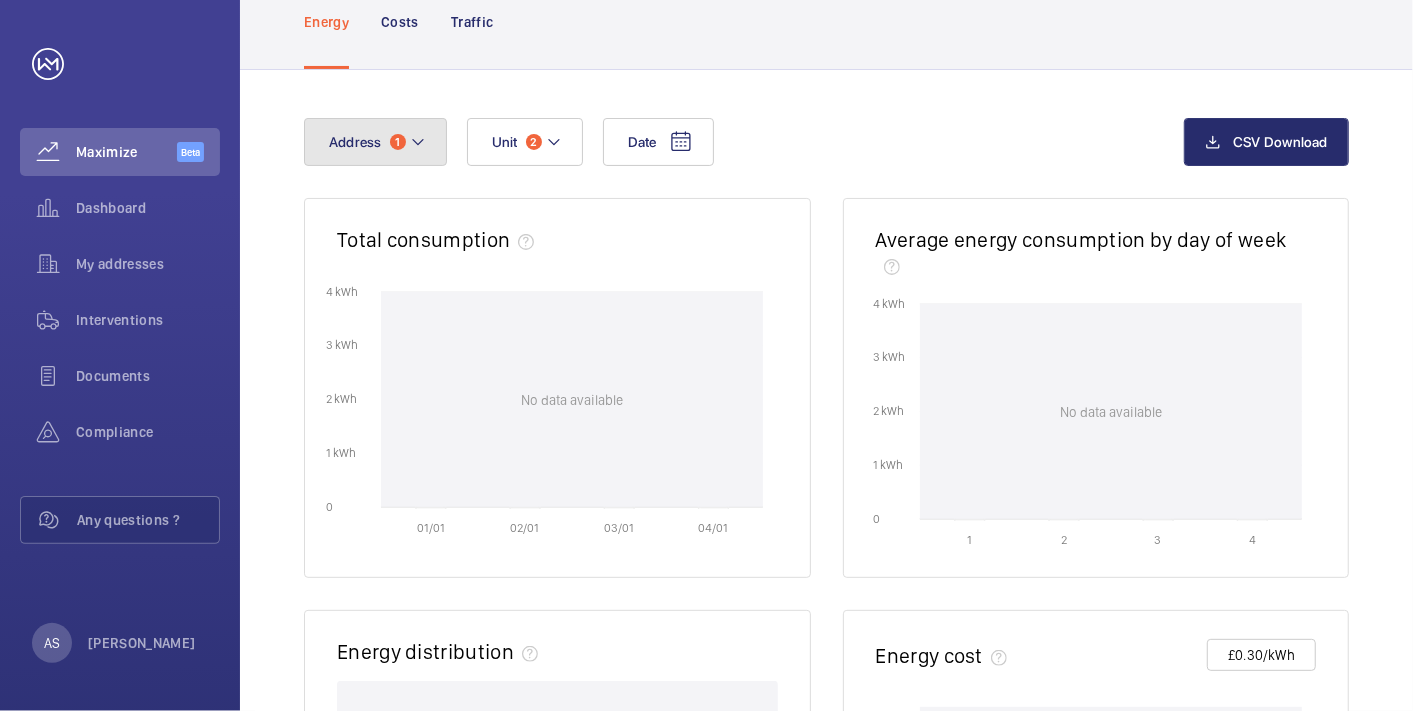 click 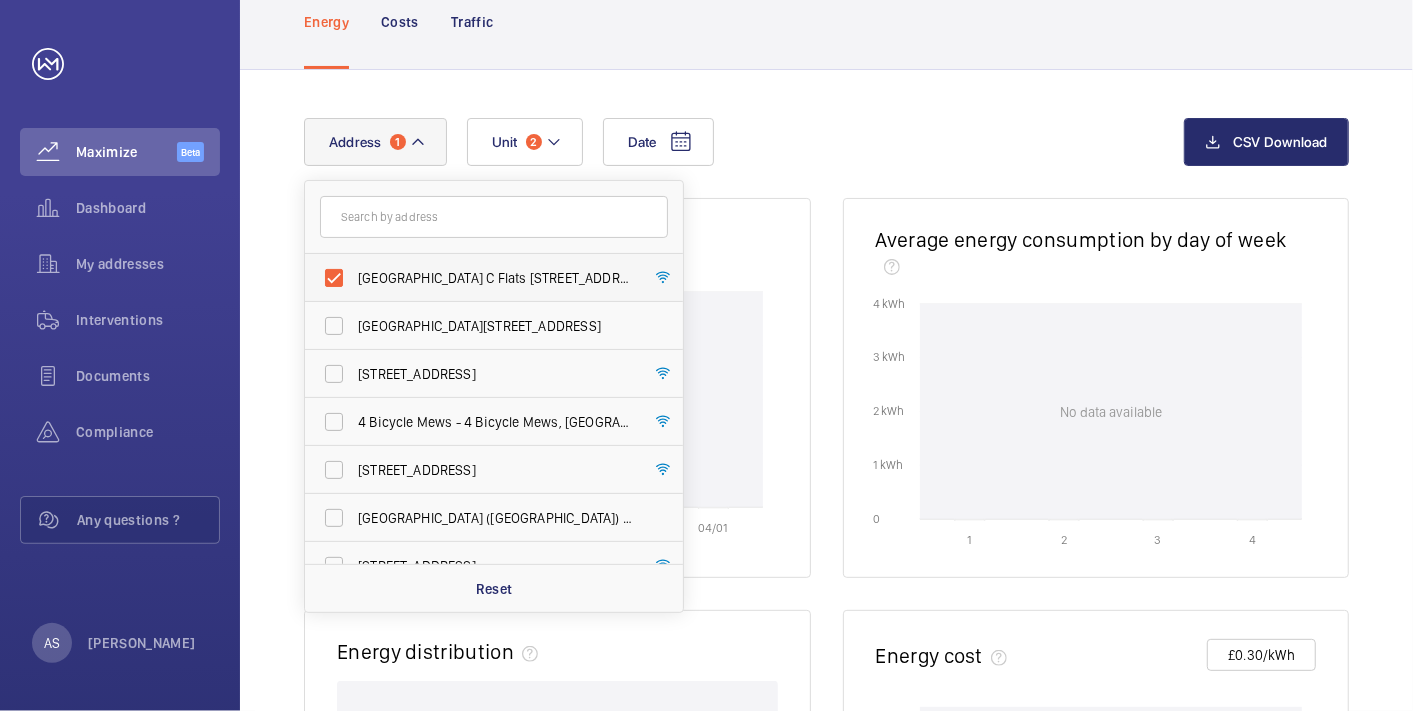 click on "Donnington Court Block C Flats 45-101 - High Risk Building - Donnington Court Block C Flats 45-101, LONDON NW10 3TJ" at bounding box center (479, 278) 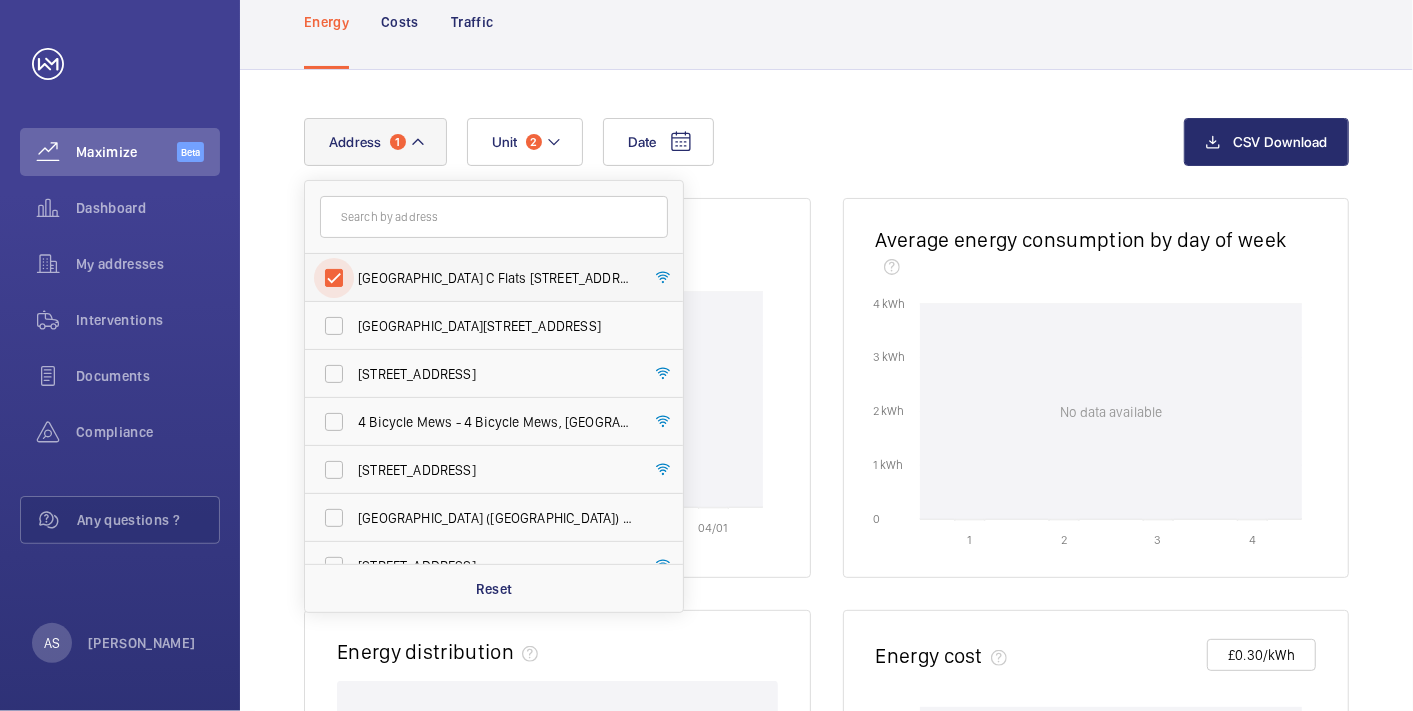 click on "Donnington Court Block C Flats 45-101 - High Risk Building - Donnington Court Block C Flats 45-101, LONDON NW10 3TJ" at bounding box center [334, 278] 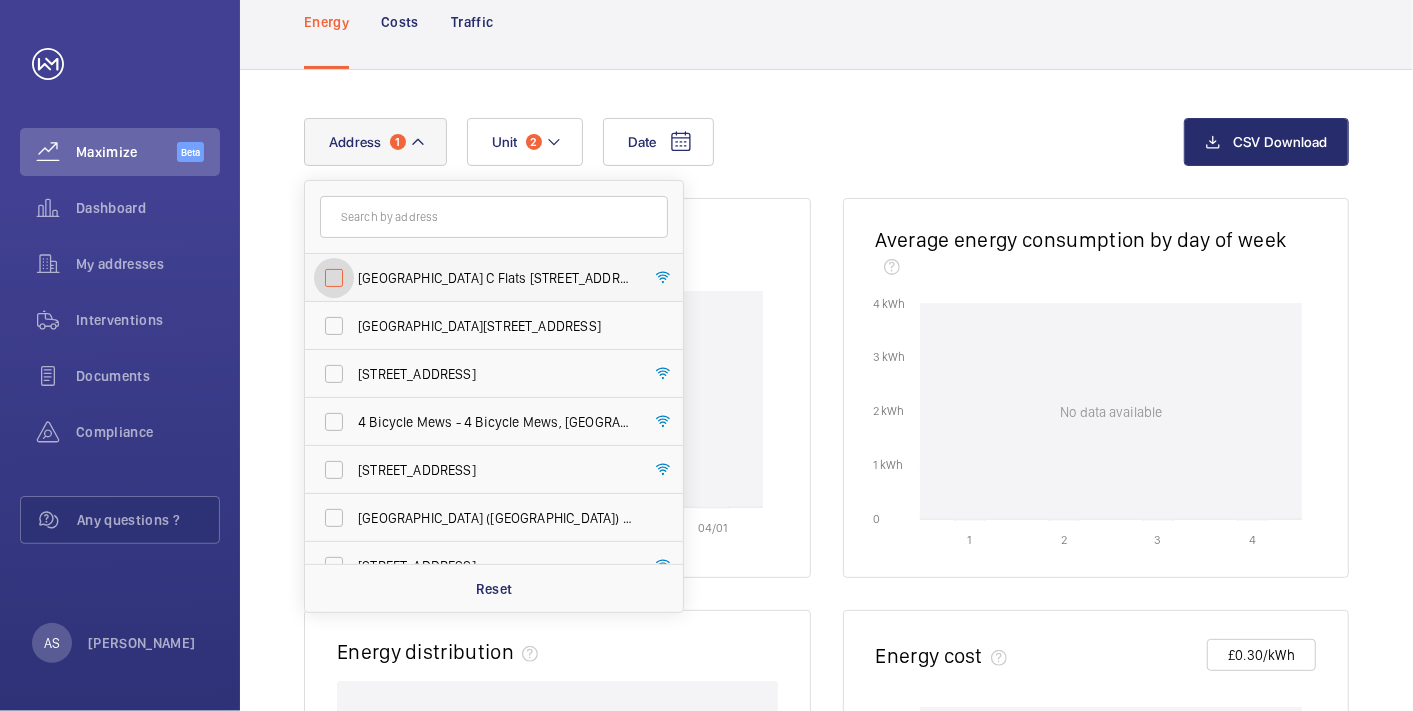 checkbox on "false" 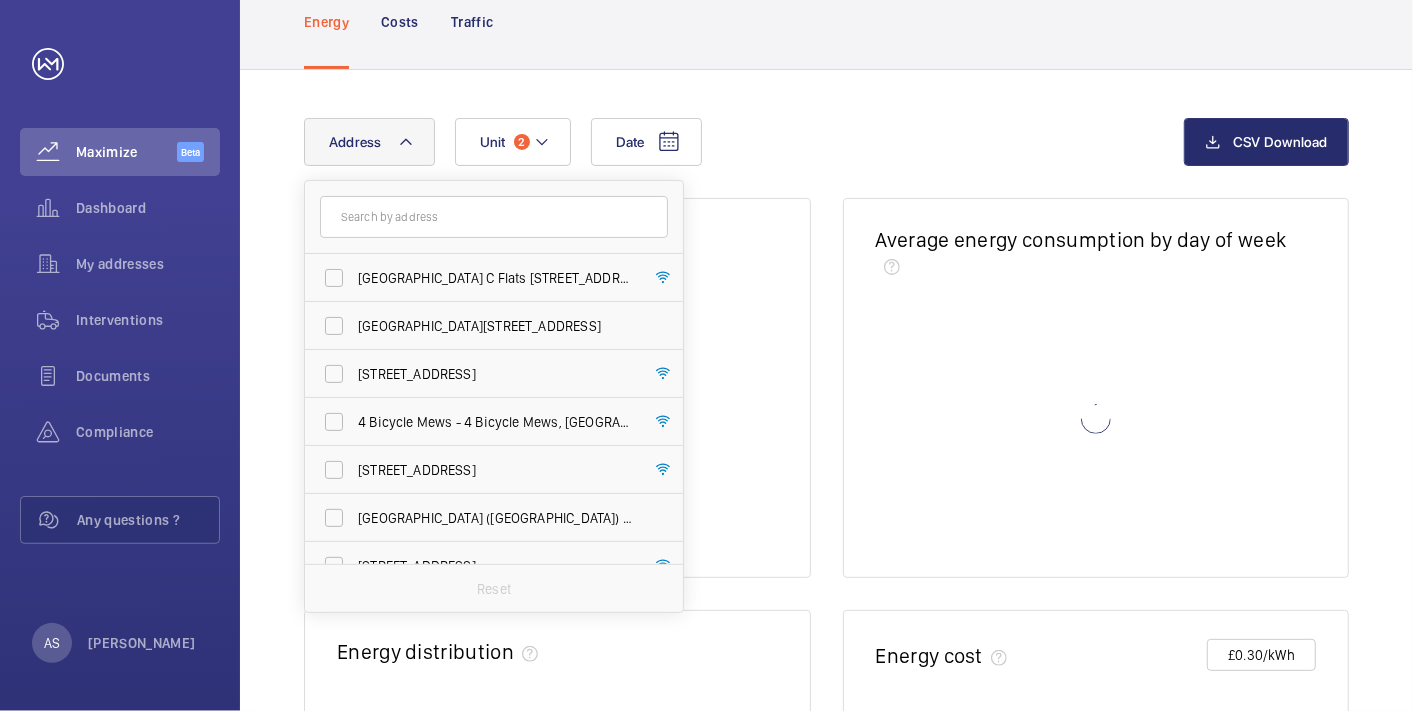 click on "Date Address Donnington Court Block C Flats 45-101 - High Risk Building - Donnington Court Block C Flats 45-101, LONDON NW10 3TJ Wharfside Point North - 4 Prestons Road, LONDON E14 0BN 46 Warwick Road - 46 Warwick Road, LONDON SW5 9EH 4 Bicycle Mews - 4 Bicycle Mews, LONDON SW4 6FF 59-71 Jasper Avenue - 59-71 Jasper Avenue, LONDON W7 3BF Sperry House (Great West Quarter) - High Risk Building - Sperry House (Great West Quarter), LONDON TW8 0GG Duke Court - Duke Court, LONDON HA2 6DD 32-55 - Fazeley House - Fazeley House, LONDON UB5 6GY 124 Eugenia Road - 124 Eugenia Road, LONDON SE16 2RA Craven Lodge - Craven Lodge, LONDON SW6 6PL Leonard Court - High Risk Building - Leonard Court, LONDON SE15 2BP Reset Unit 2" 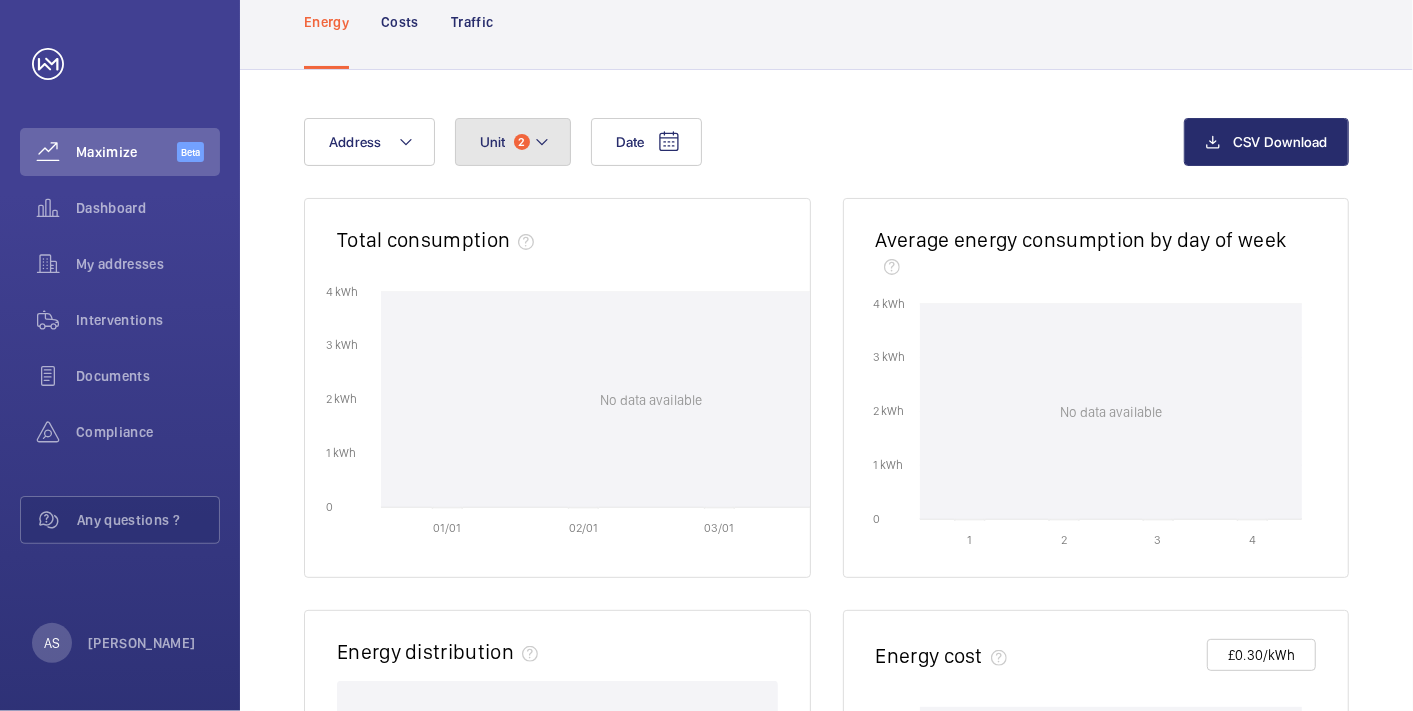 click on "Unit" 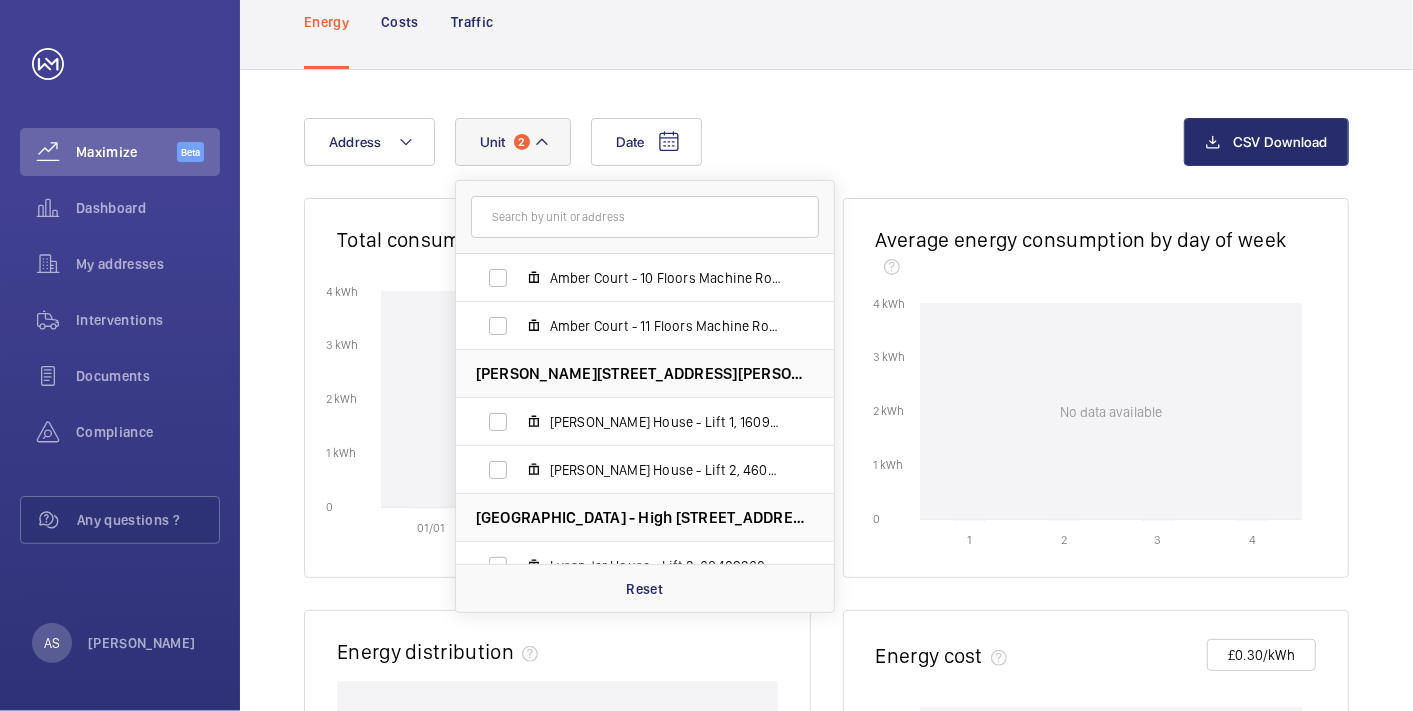 scroll, scrollTop: 111, scrollLeft: 0, axis: vertical 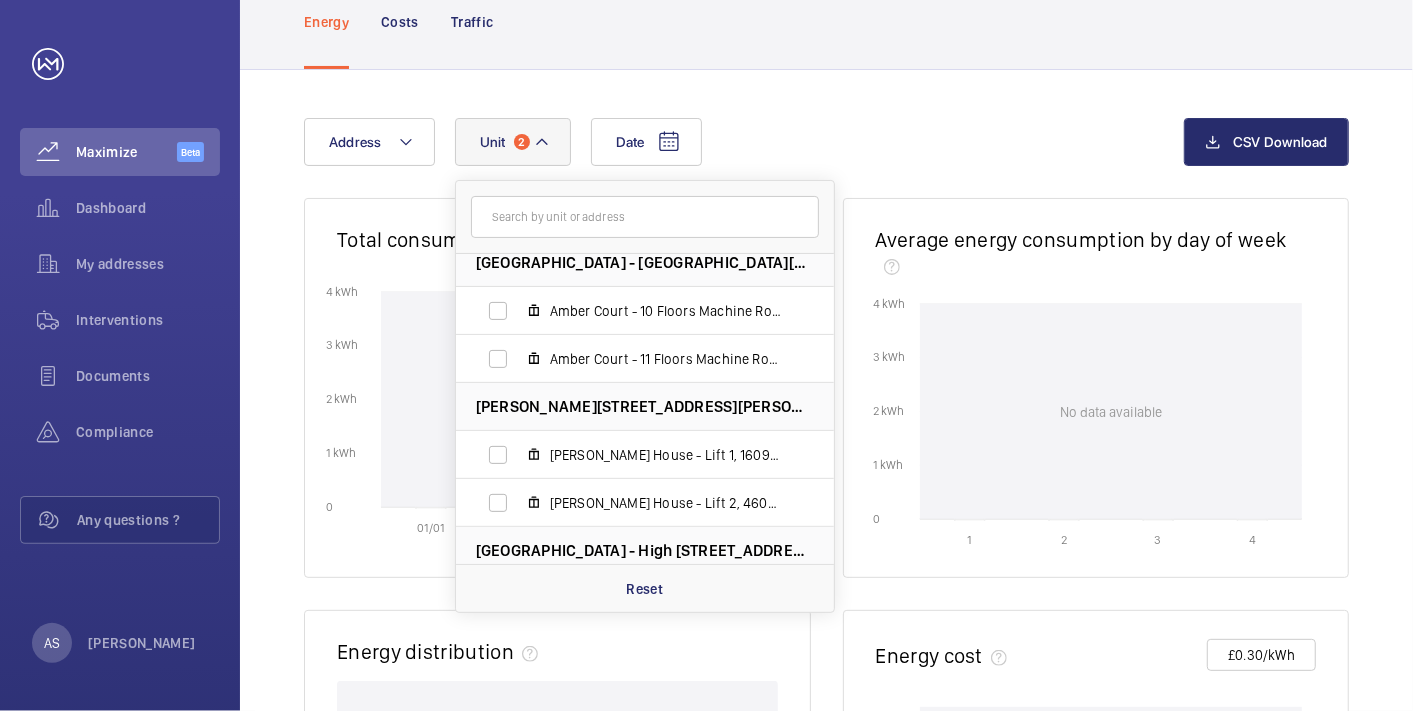 click 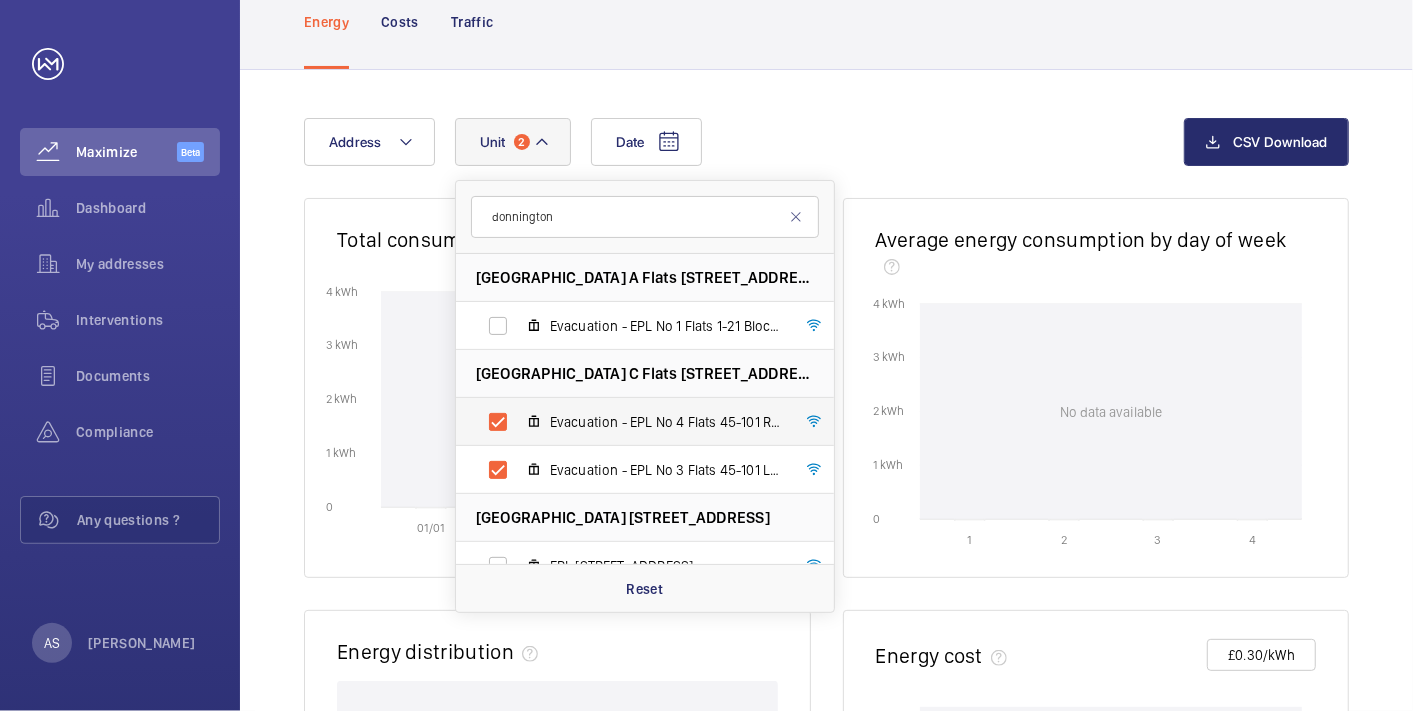 type on "donnington" 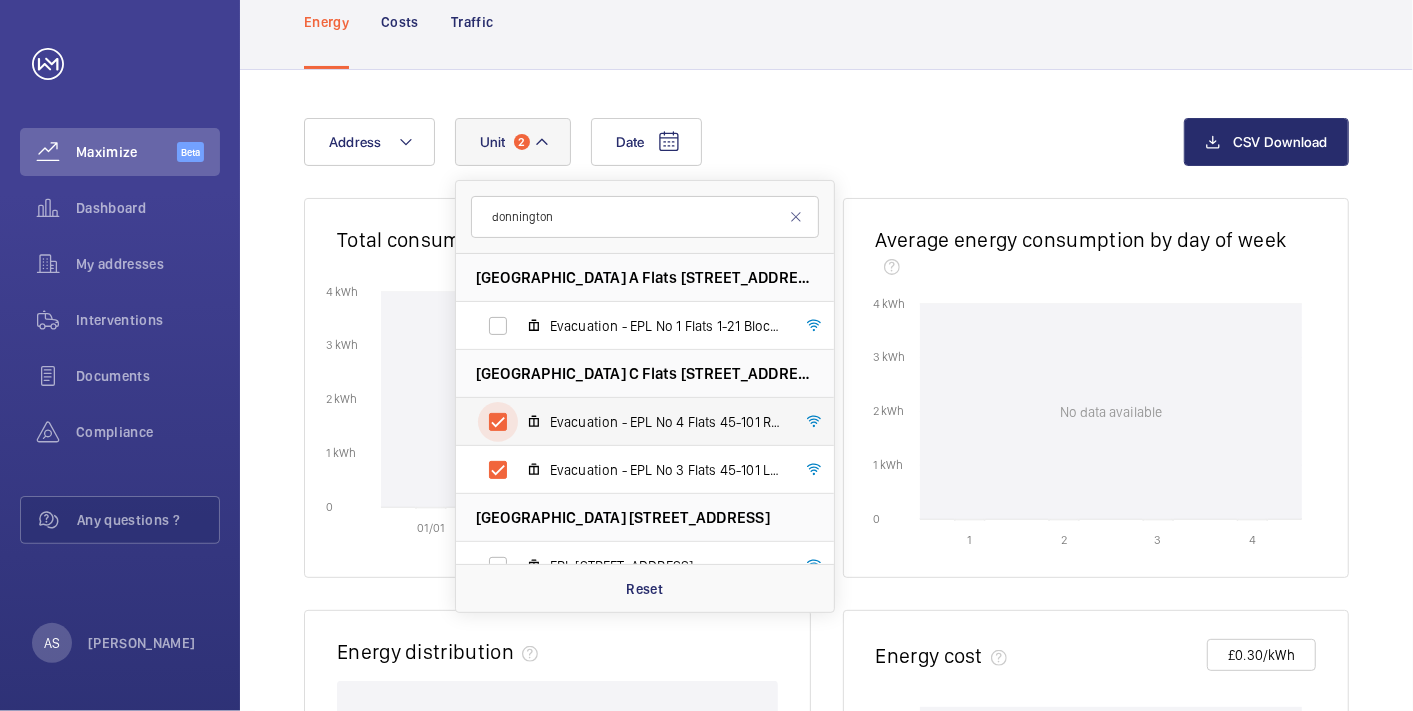 click on "Evacuation - EPL No 4 Flats 45-101 R/h, M55926" at bounding box center (498, 422) 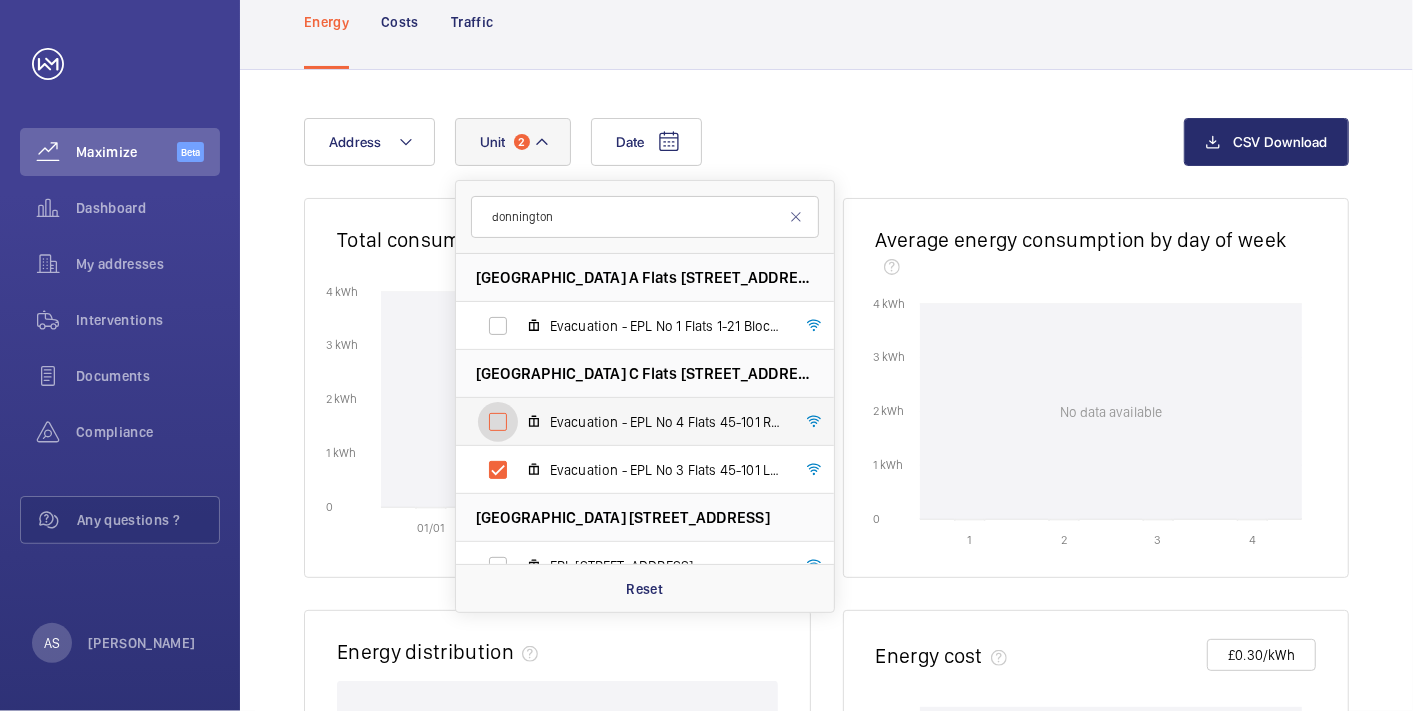 checkbox on "false" 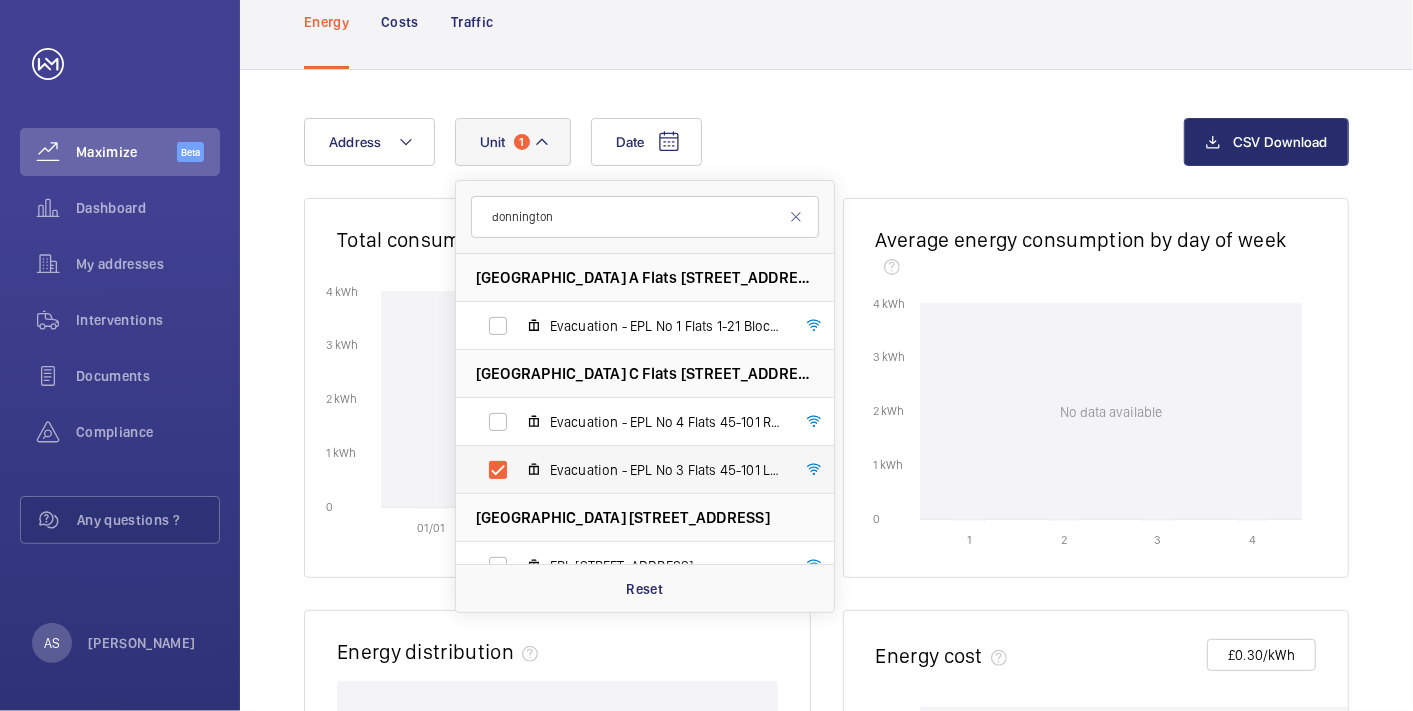 click on "Evacuation - EPL No 3 Flats 45-101 L/h, M55915" at bounding box center (629, 470) 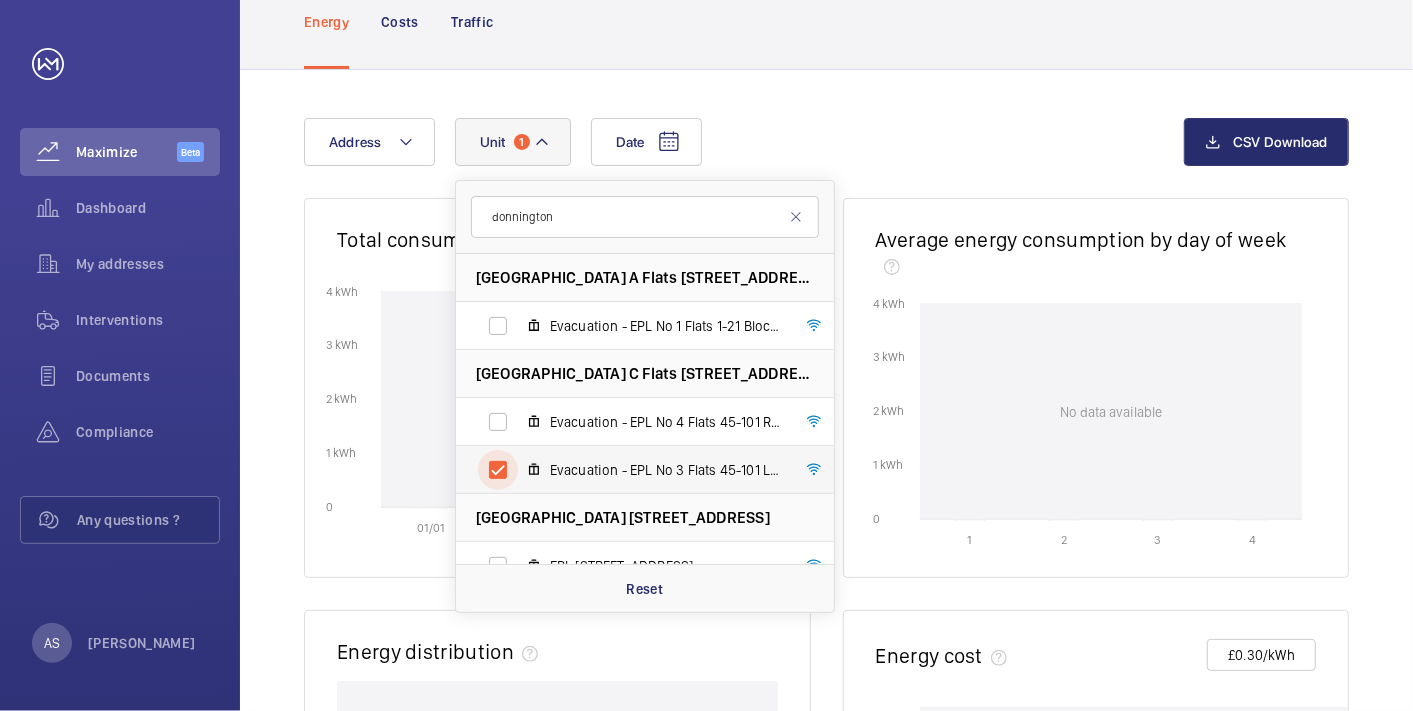 click on "Evacuation - EPL No 3 Flats 45-101 L/h, M55915" at bounding box center (498, 470) 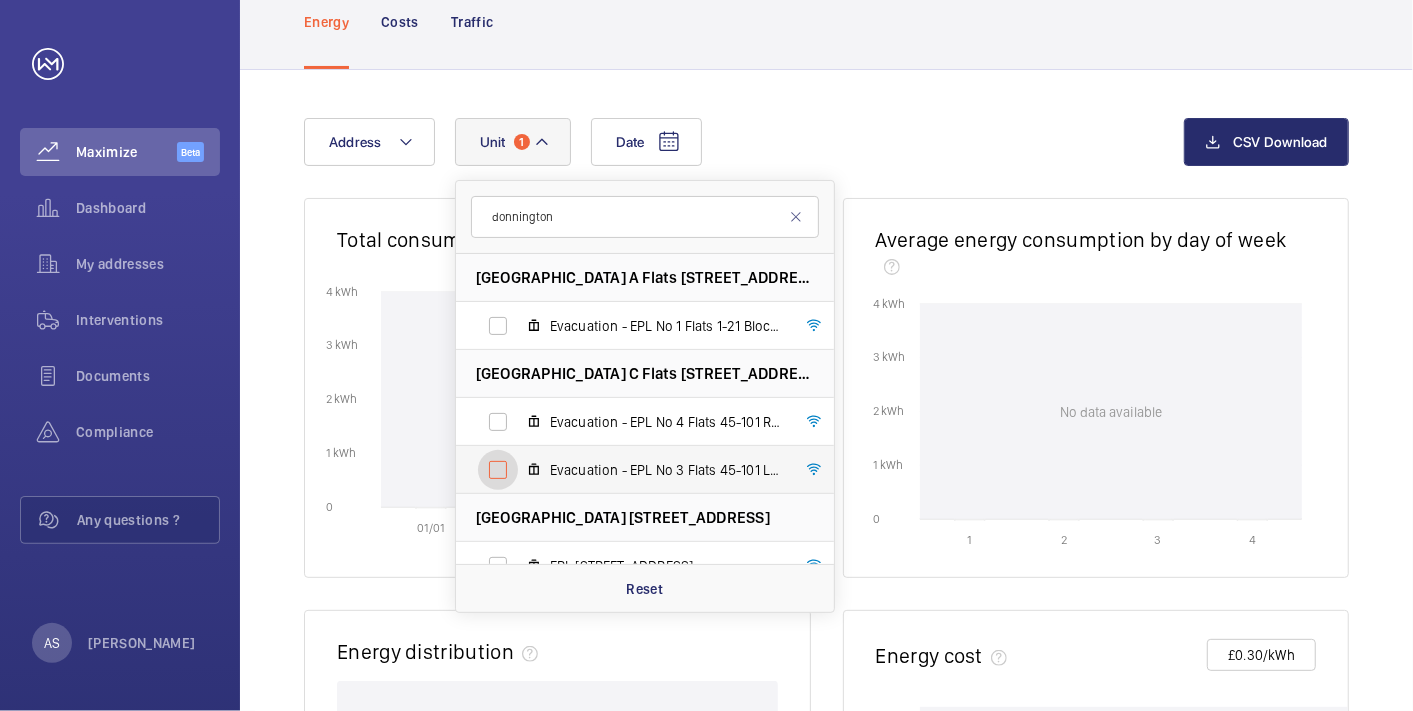 checkbox on "false" 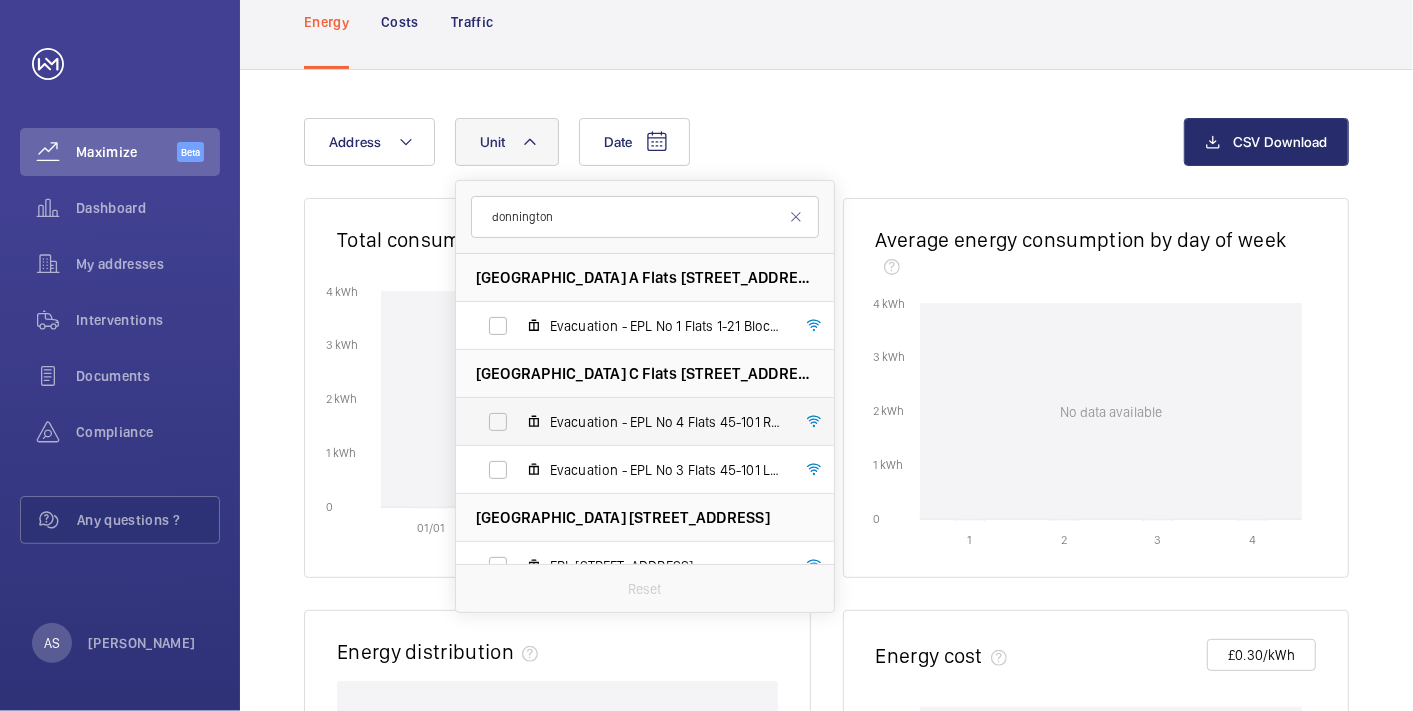 click on "Evacuation - EPL No 4 Flats 45-101 R/h, M55926" at bounding box center (629, 422) 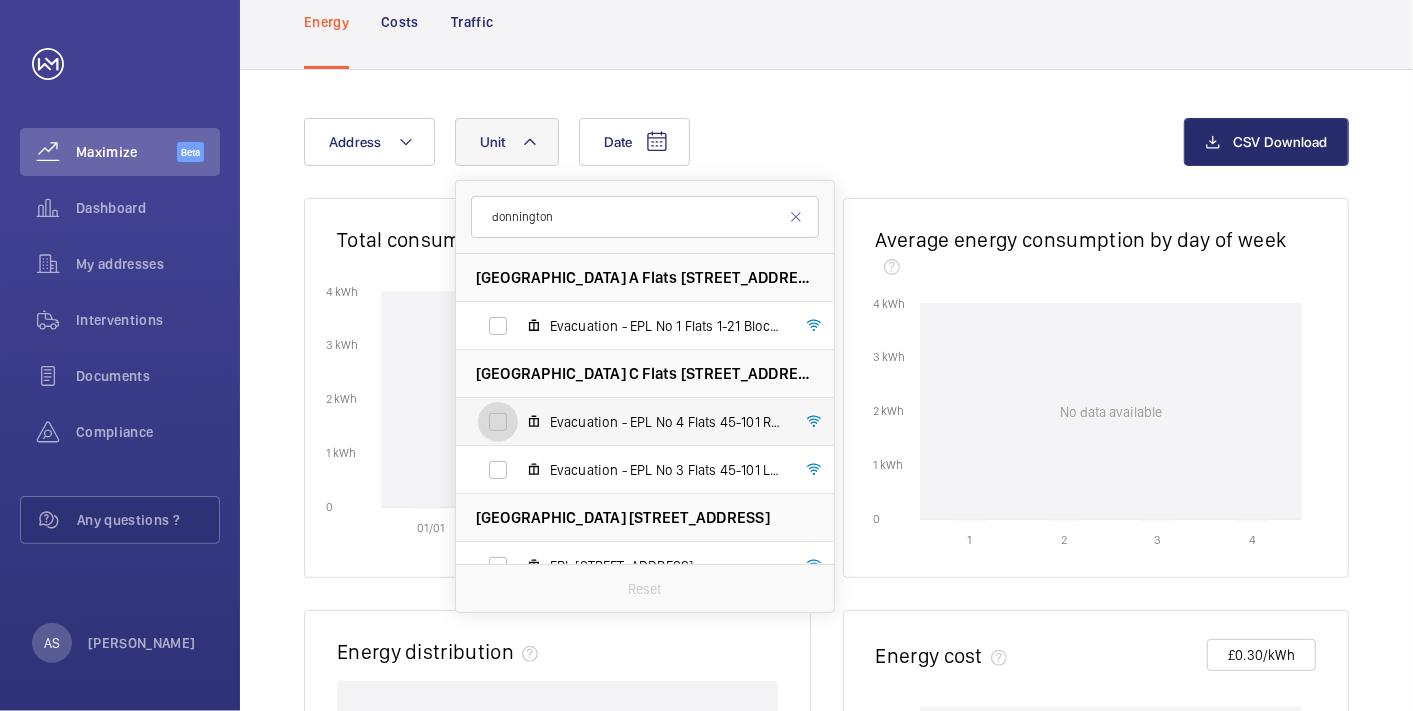 click on "Evacuation - EPL No 4 Flats 45-101 R/h, M55926" at bounding box center [498, 422] 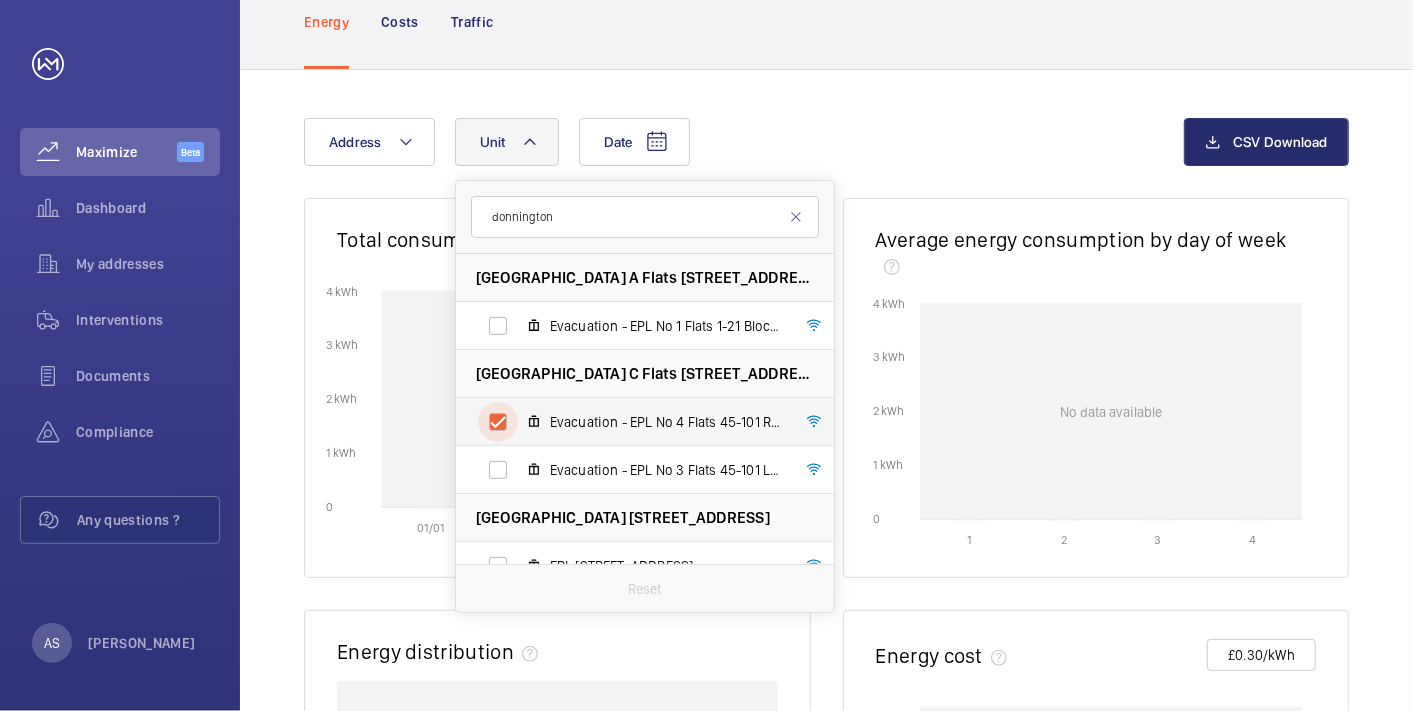 checkbox on "true" 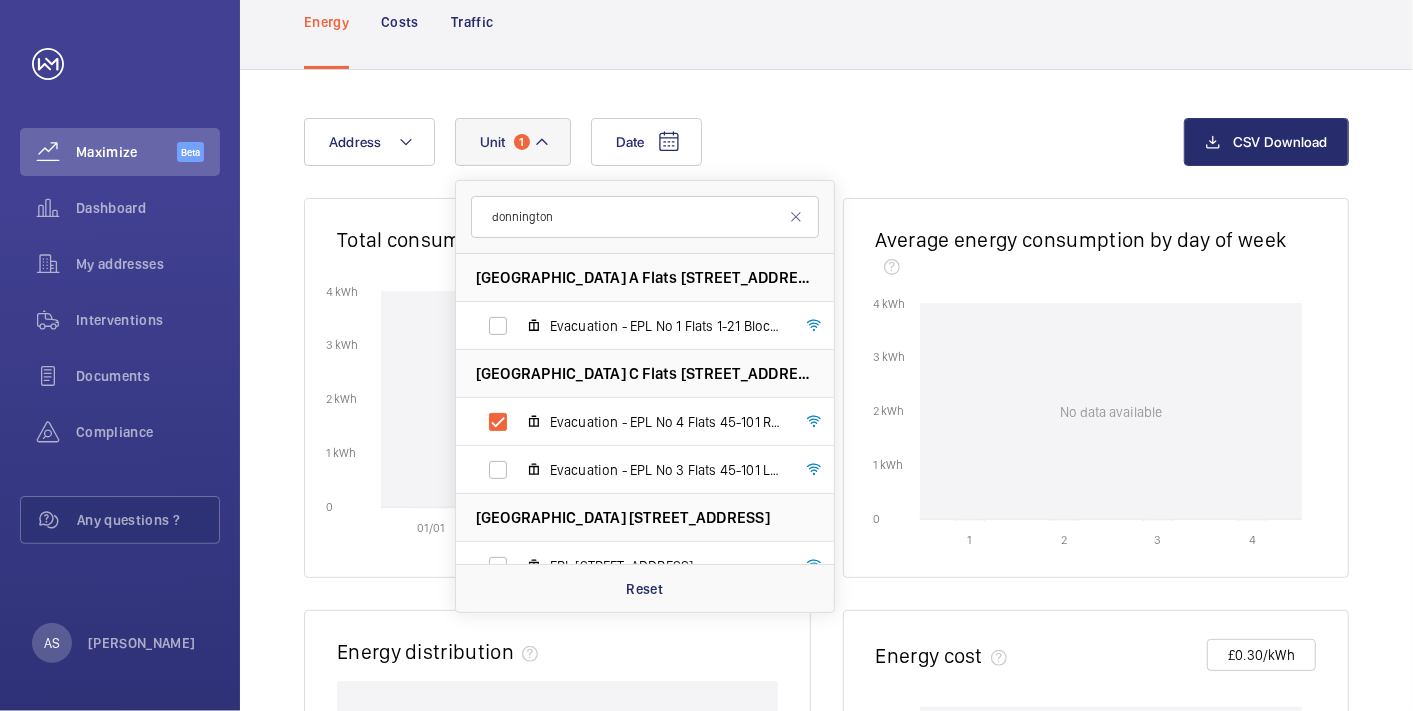 click on "Date Address Unit 1 donnington Donnington Court Block A Flats 1-21 - High Risk Building - Donnington Court Block A Flats 1-21, NW10 3TJ LONDON Evacuation - EPL No 1 Flats 1-21 Block A, M55885 Donnington Court Block C Flats 45-101 - High Risk Building - Donnington Court Block C Flats 45-101, NW10 3TJ LONDON Evacuation - EPL No 4 Flats 45-101 R/h, M55926 Evacuation - EPL No 3 Flats 45-101 L/h, M55915 Donnington Court Block D Flats 103-120 - High Risk Building - Donnington Court Block D Flats 103-120, NW10 3TJ LONDON EPL No 5 Flats 103-120 Blk D, M55927 Donnington Court Block B Flats 22-44 - High Risk Building - Donnington Court Block B Flats 22-44, NW10 3TH LONDON Evacuation - EPL No 2 Flats 22-44 Block B, M55892 Reset" 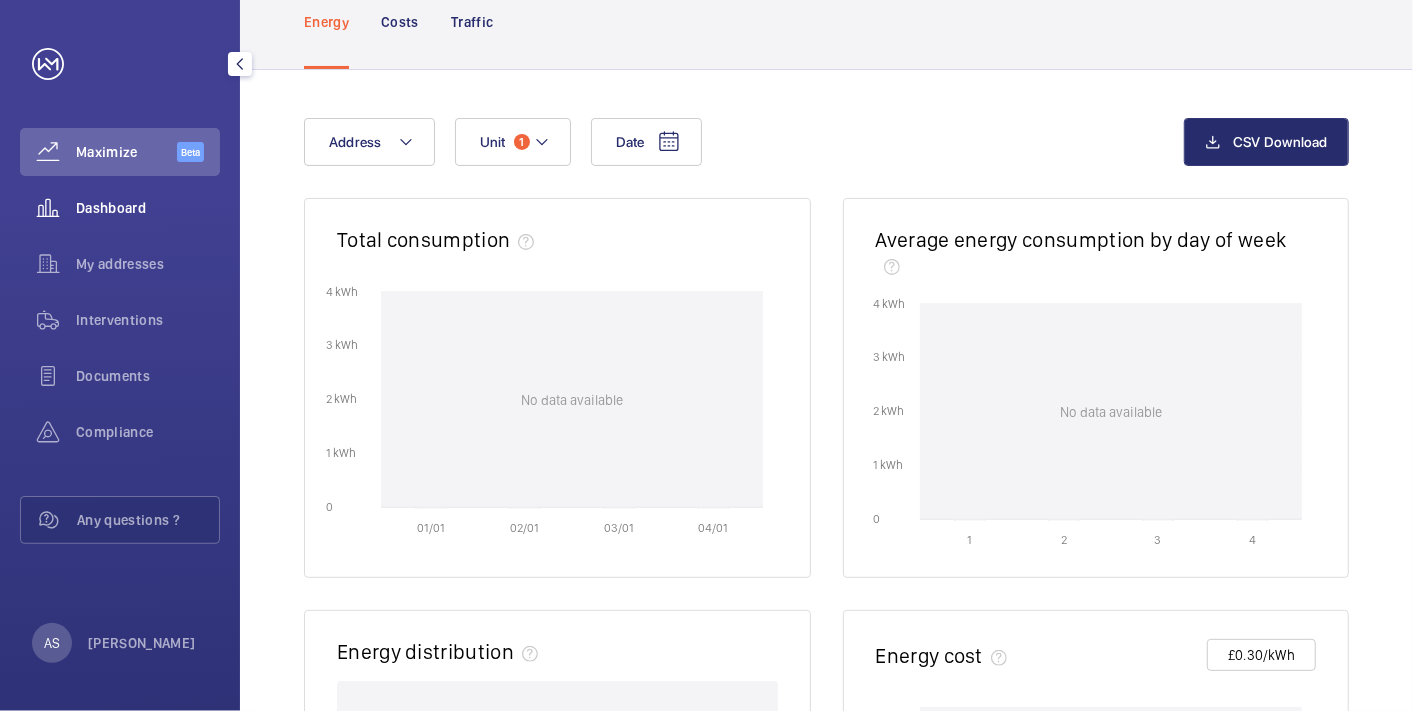 click on "Dashboard" 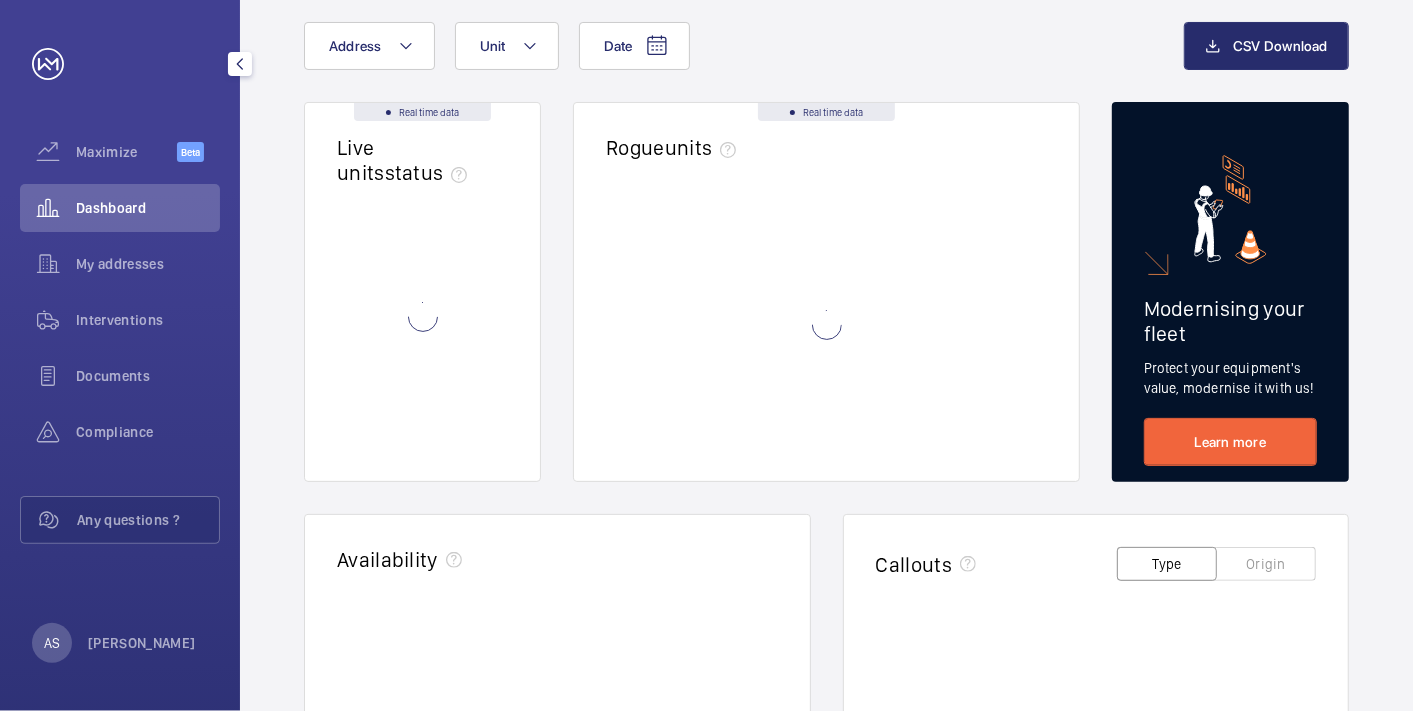 scroll, scrollTop: 0, scrollLeft: 0, axis: both 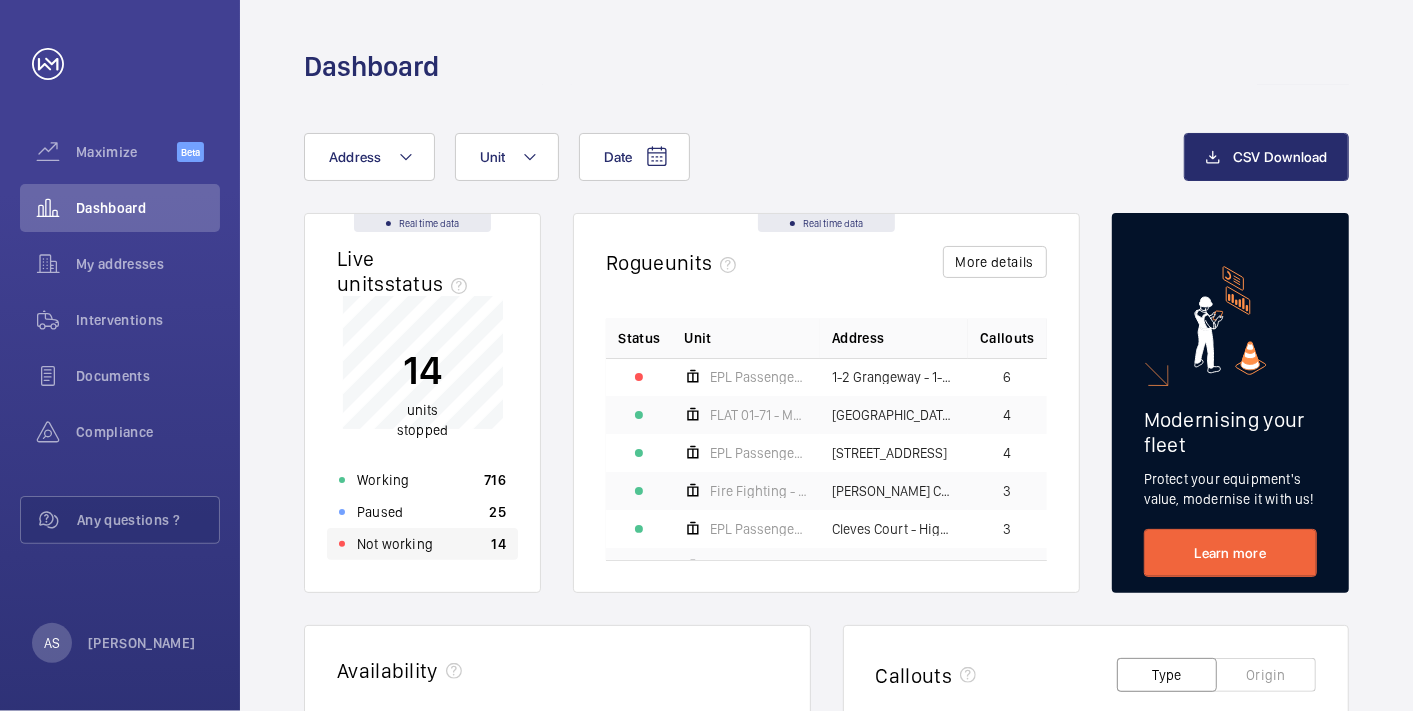 click on "Not working 14" 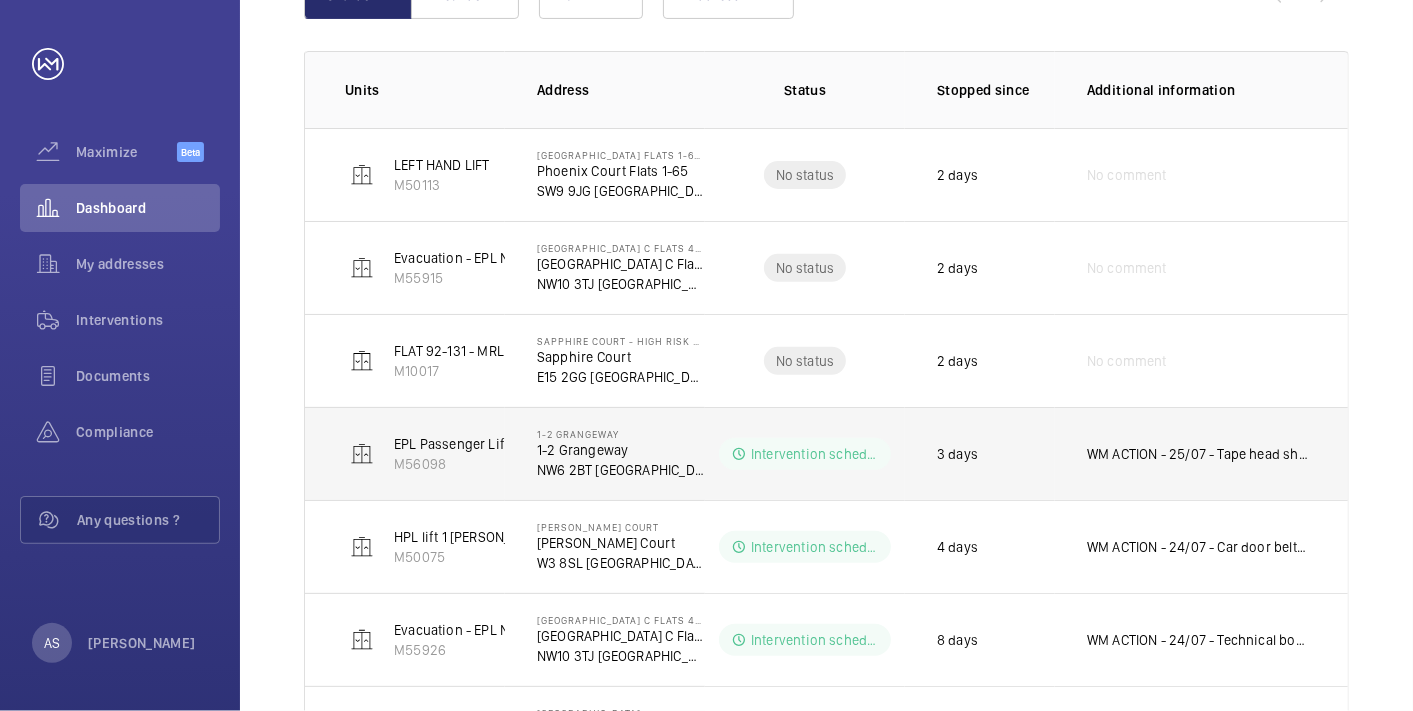 scroll, scrollTop: 333, scrollLeft: 0, axis: vertical 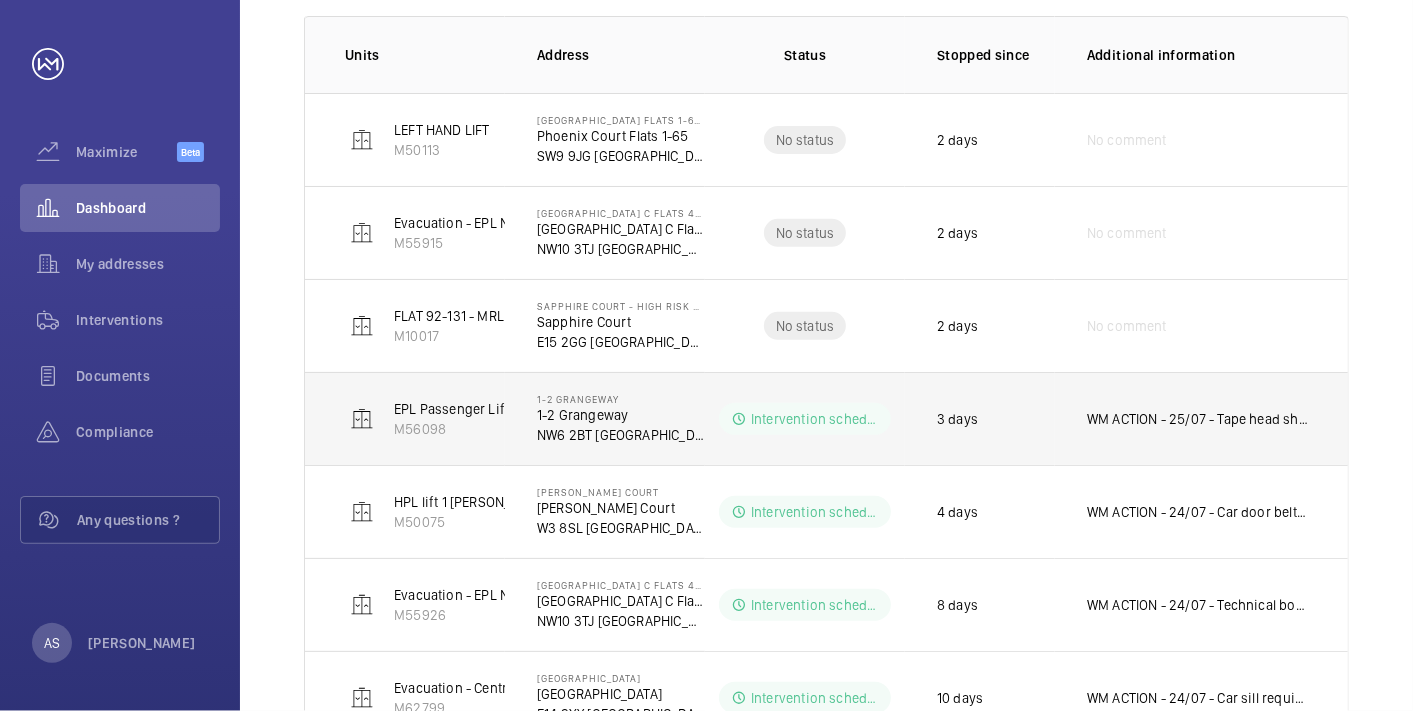 click on "WM ACTION - 25/07 - Tape head shoes required, chasing eta for early next week" 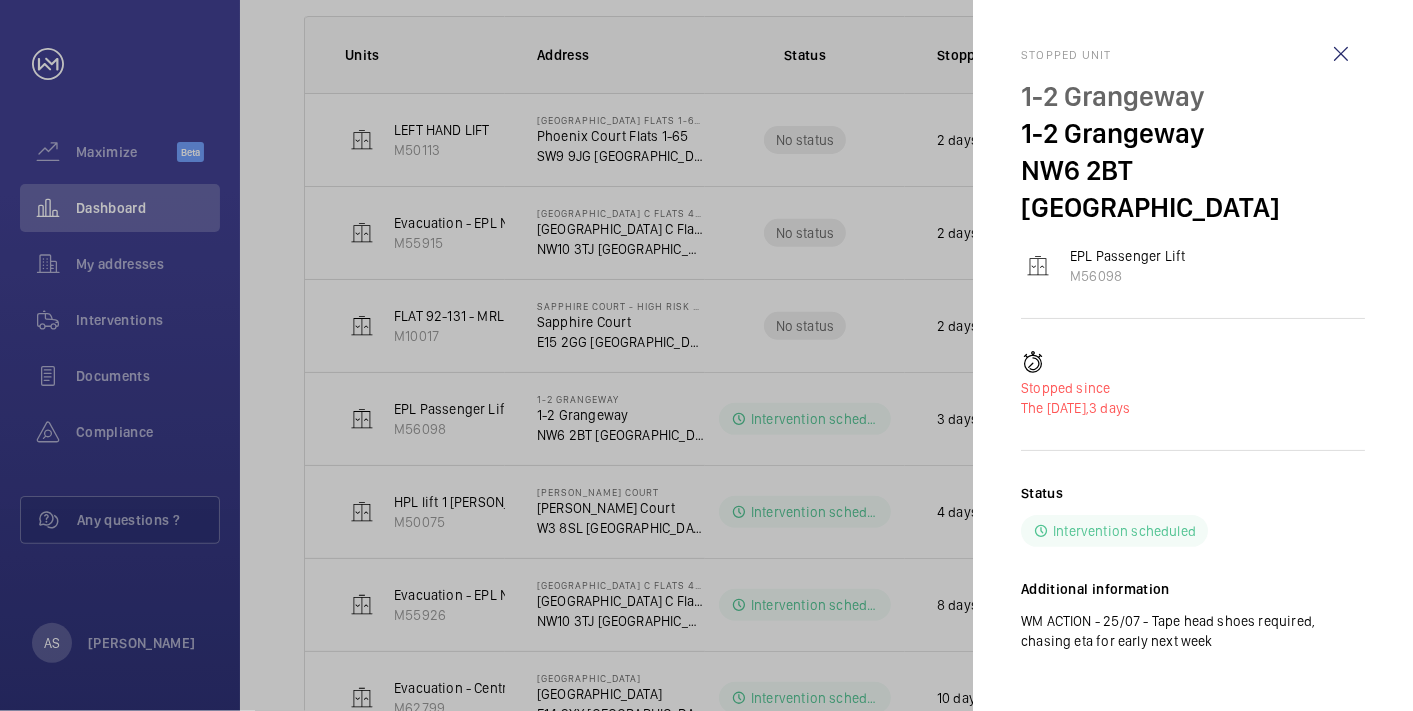 click 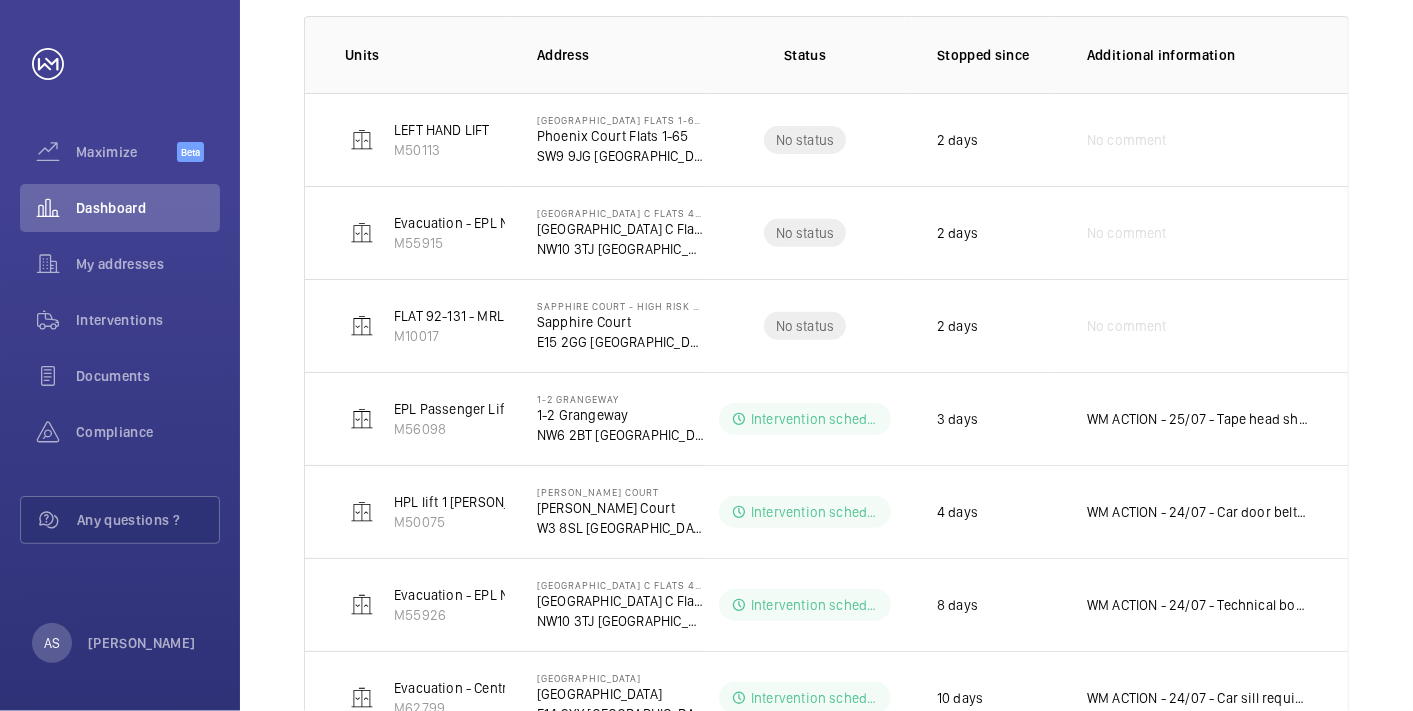 click on "Maximize  Beta  Dashboard   My addresses   Interventions   Documents   Compliance   Any questions ?  AS Alice Sammons  Maximize  Beta  Dashboard   My addresses   Interventions   Documents   Compliance   Any questions ?  A My account Back Live units status﻿ Stopped Working Paused Shutdown Breakdown Address Unit  1 – 12 of 12  Units Address Status Stopped since Additional information  LEFT HAND LIFT   M50113   Phoenix Court Flats 1-65 - High Risk Building   Phoenix Court Flats 1-65   SW9 9JG LONDON  No status  2 days No comment  Evacuation - EPL No 3 Flats 45-101 L/h   M55915   Donnington Court Block C Flats 45-101 - High Risk Building   Donnington Court Block C Flats 45-101   NW10 3TJ LONDON  No status  2 days No comment  FLAT 92-131 - MRL right hand side - 10 Floors   M10017   Sapphire Court - High Risk Building   Sapphire Court   E15 2GG LONDON  No status  2 days No comment  EPL Passenger Lift   M56098   1-2 Grangeway   1-2 Grangeway   NW6 2BT LONDON  Intervention scheduled  3 days  M50075   4 days" 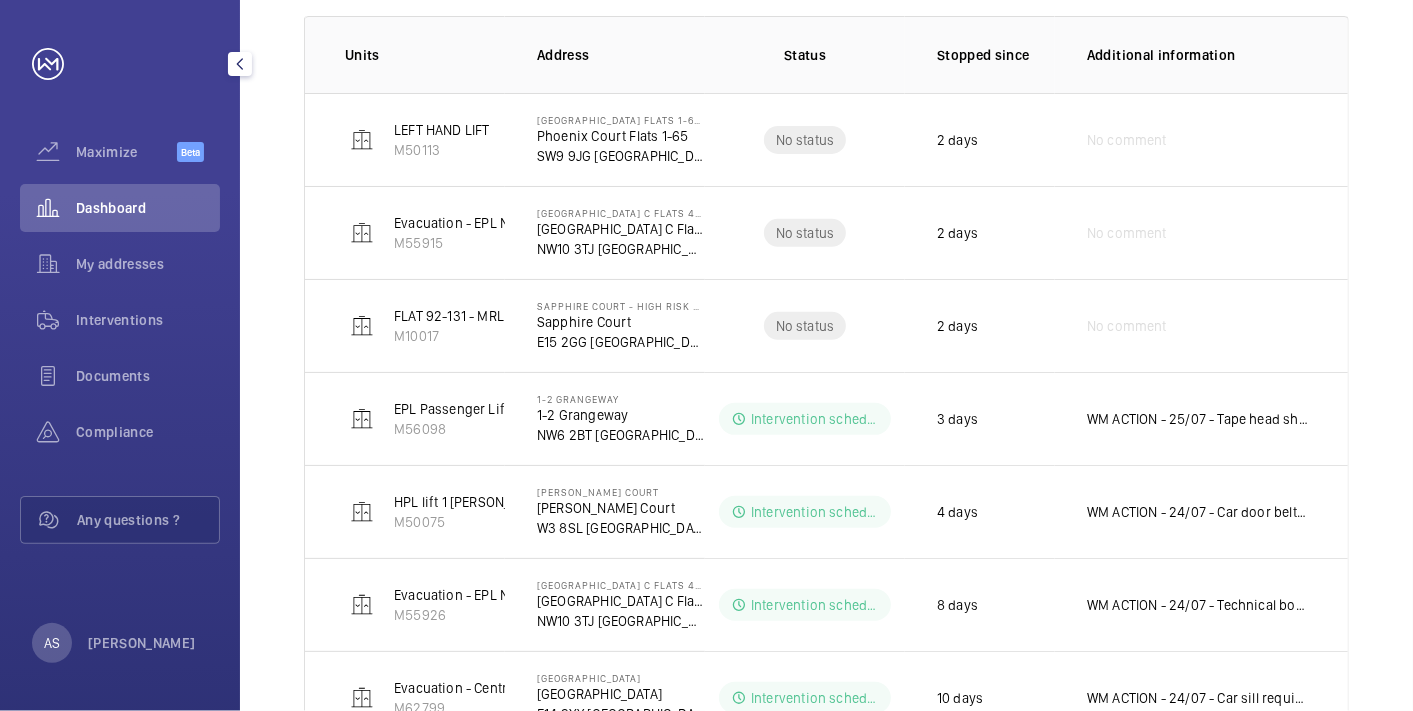click on "Dashboard" 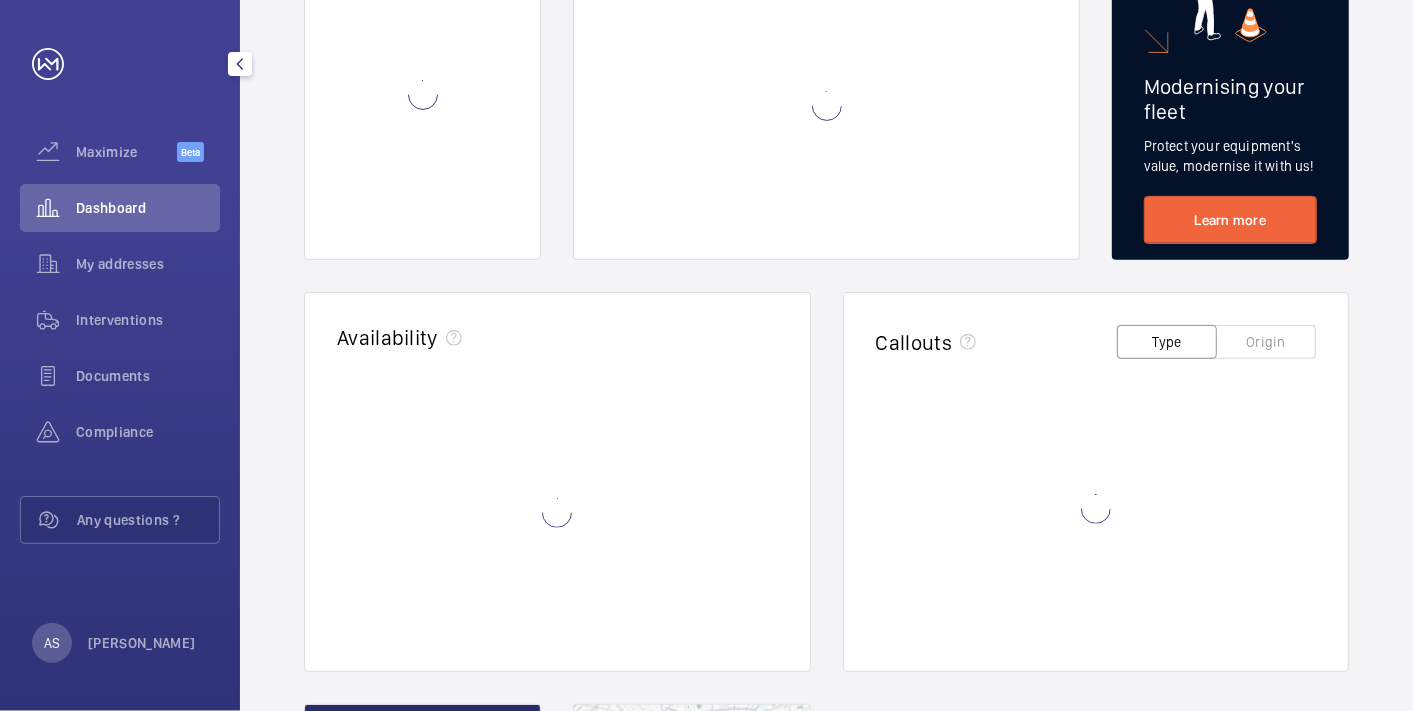 scroll, scrollTop: 0, scrollLeft: 0, axis: both 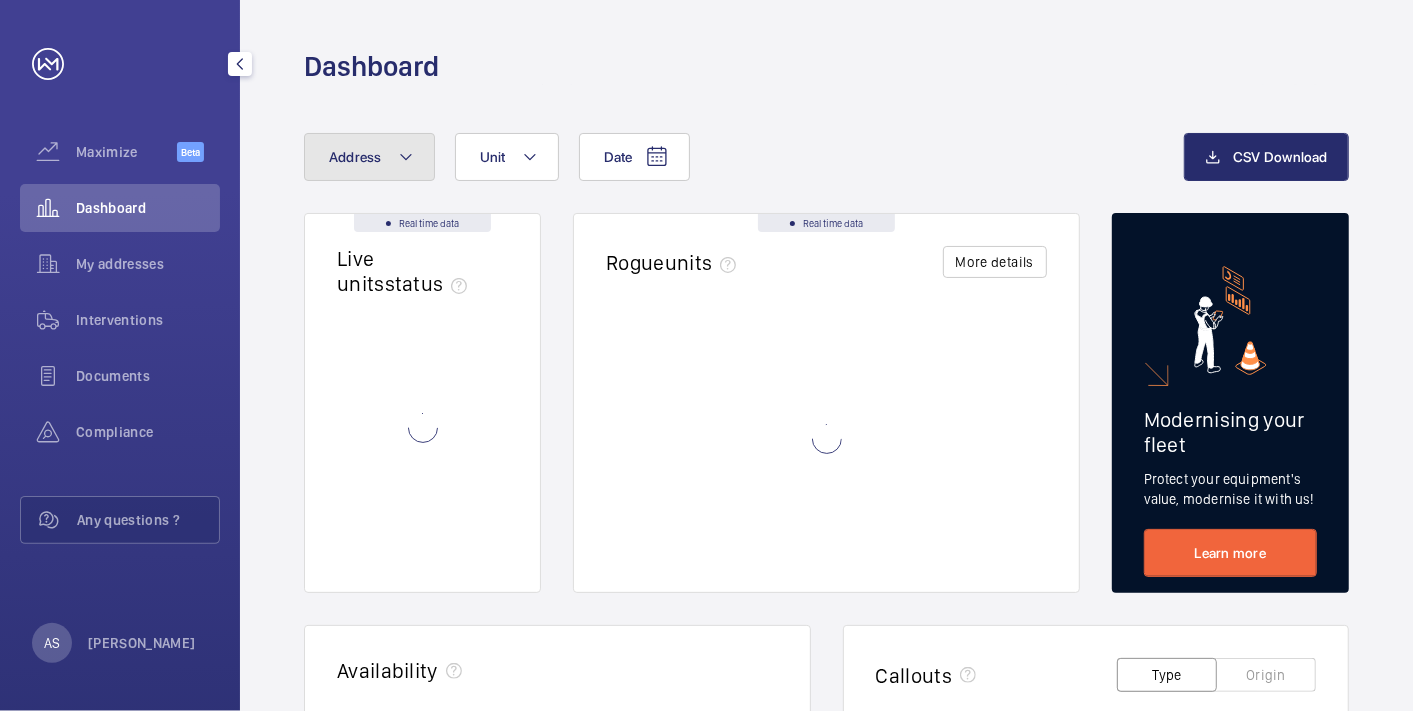 click on "Address" 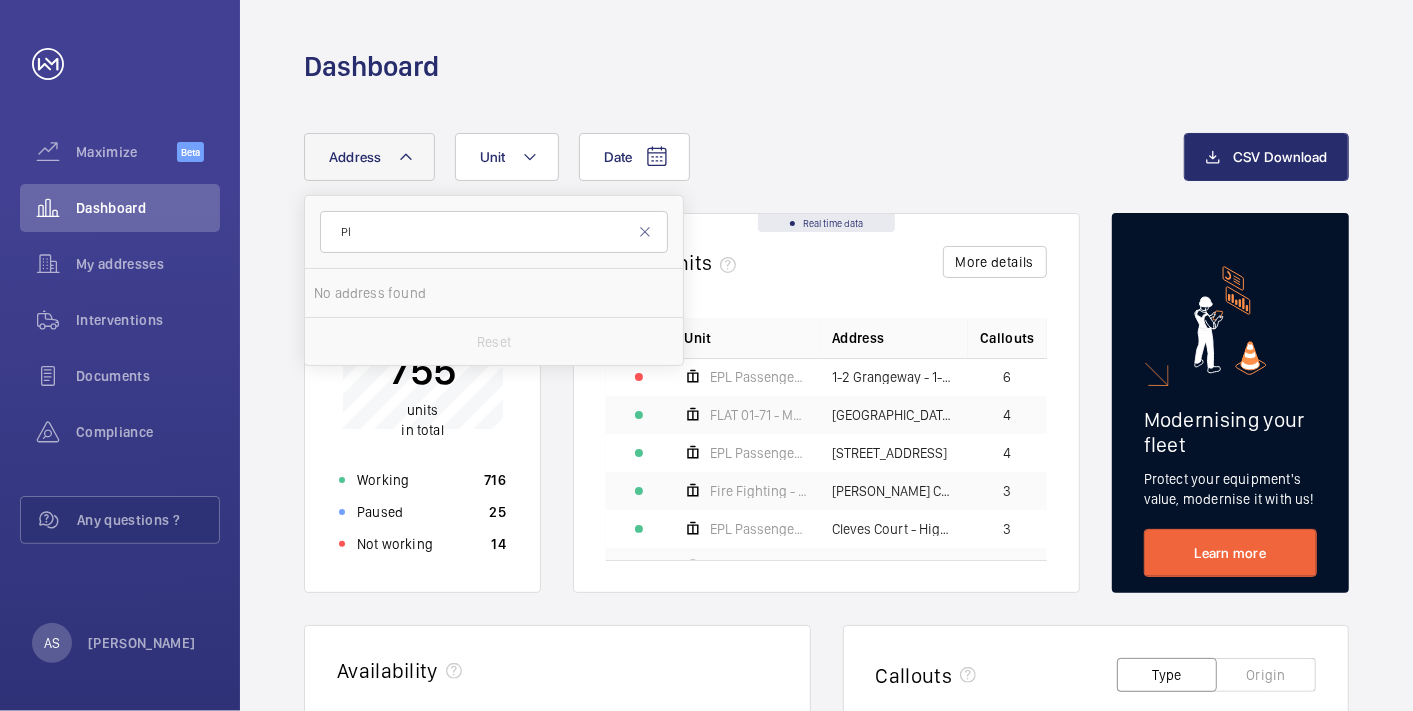 type on "P" 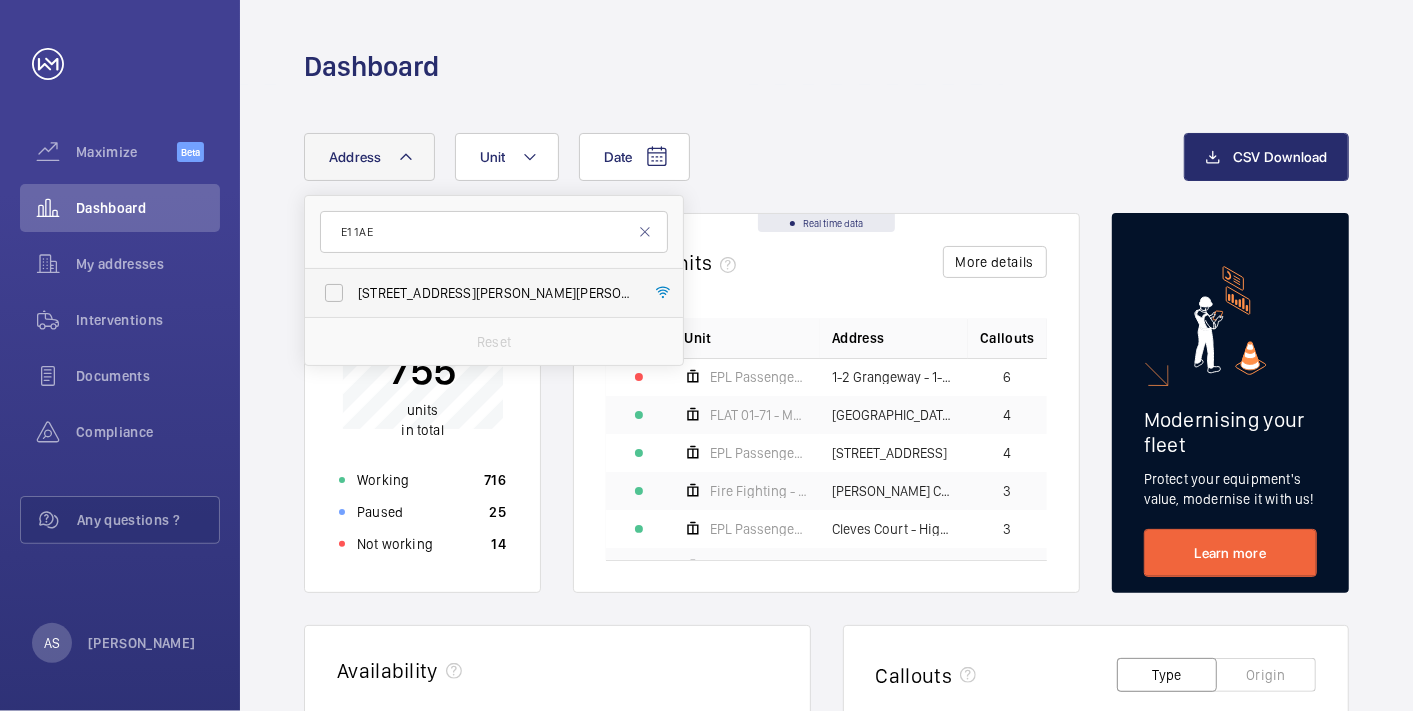type on "E1 1AE" 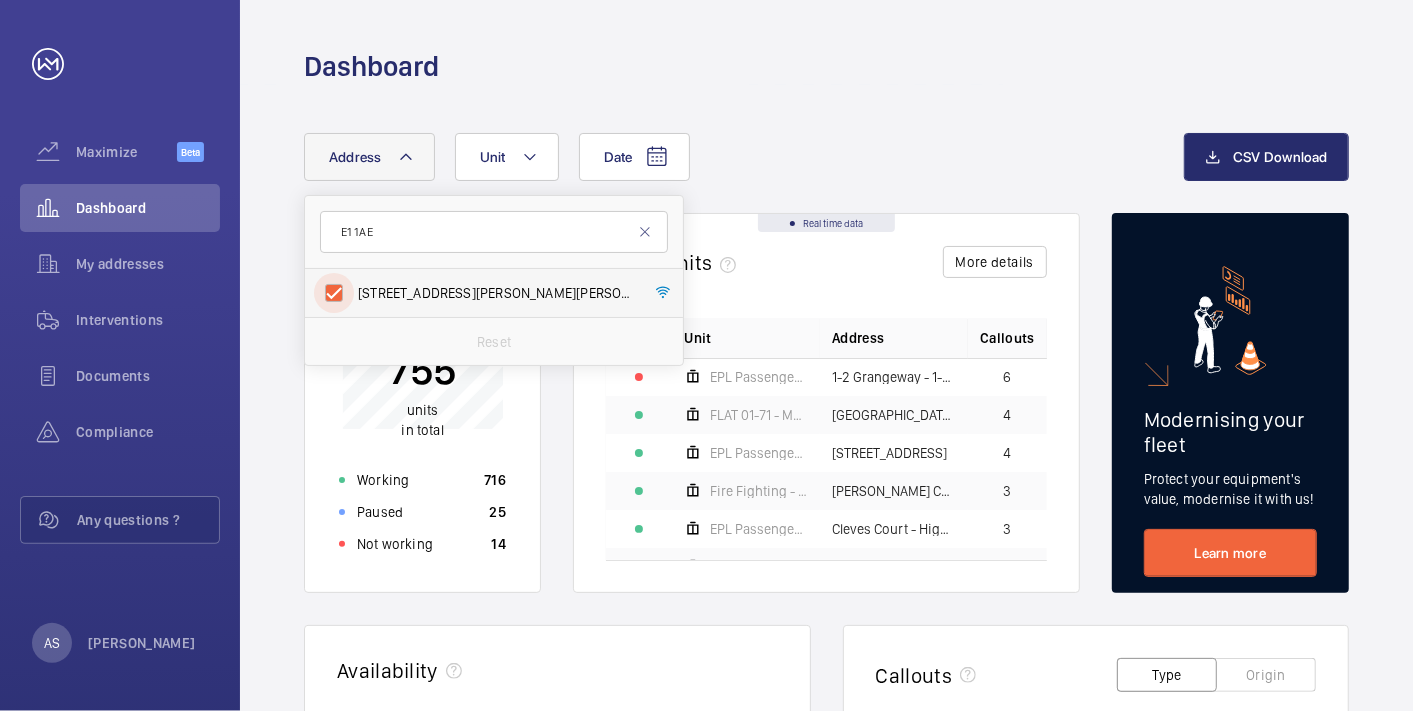 checkbox on "true" 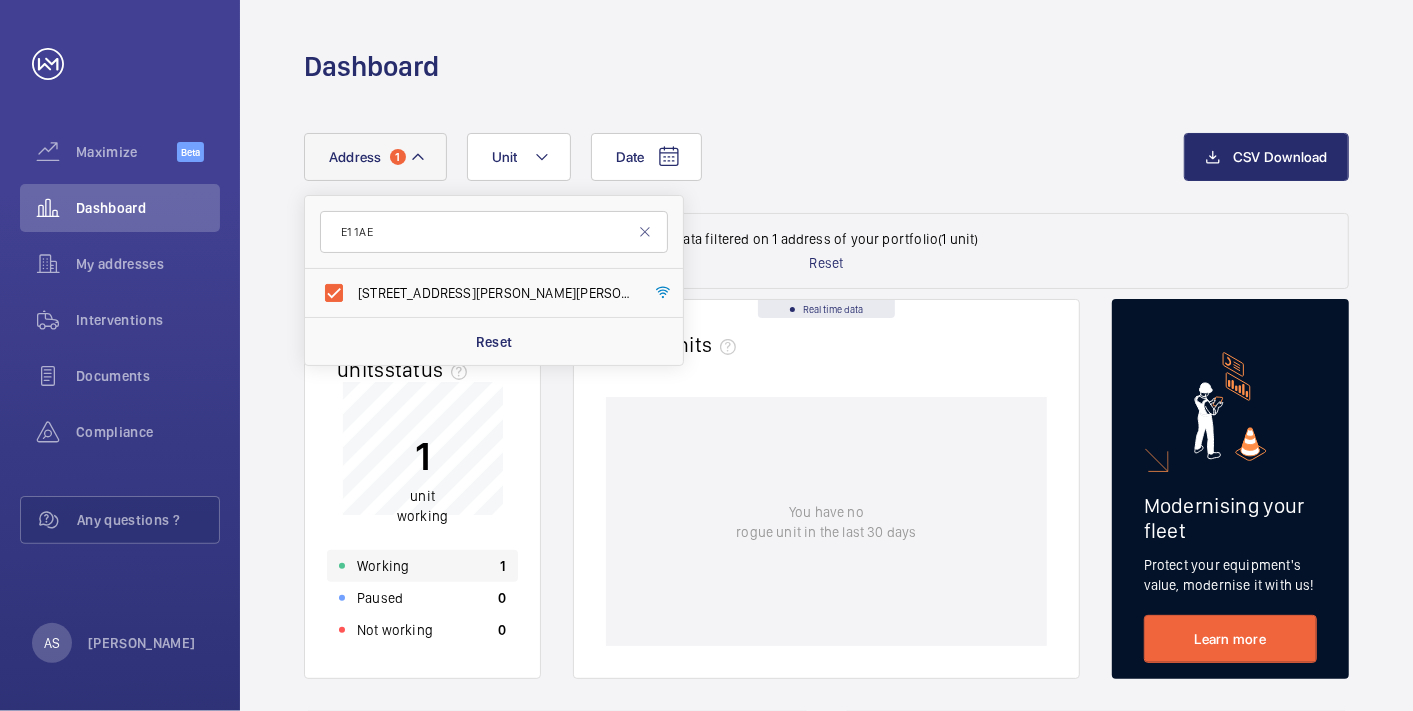 click on "Working" 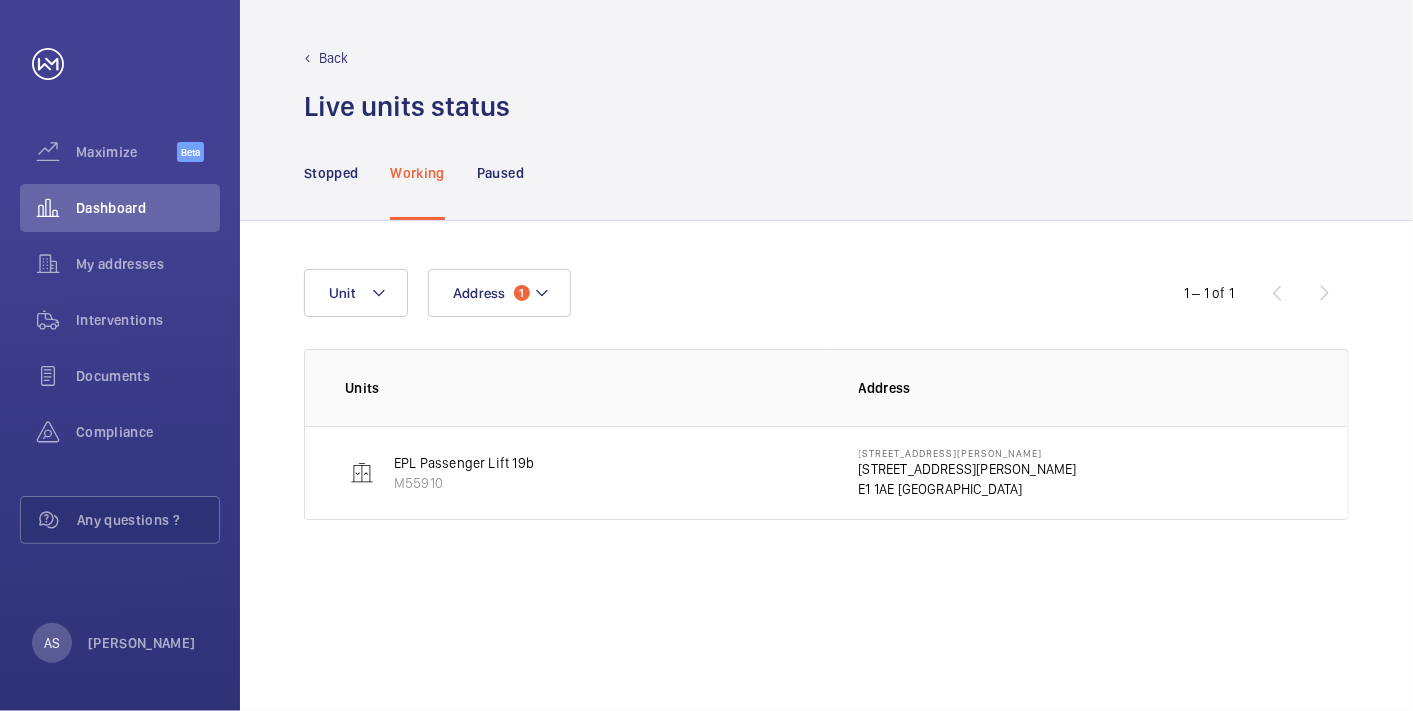 click on "19 Jacobs Court" 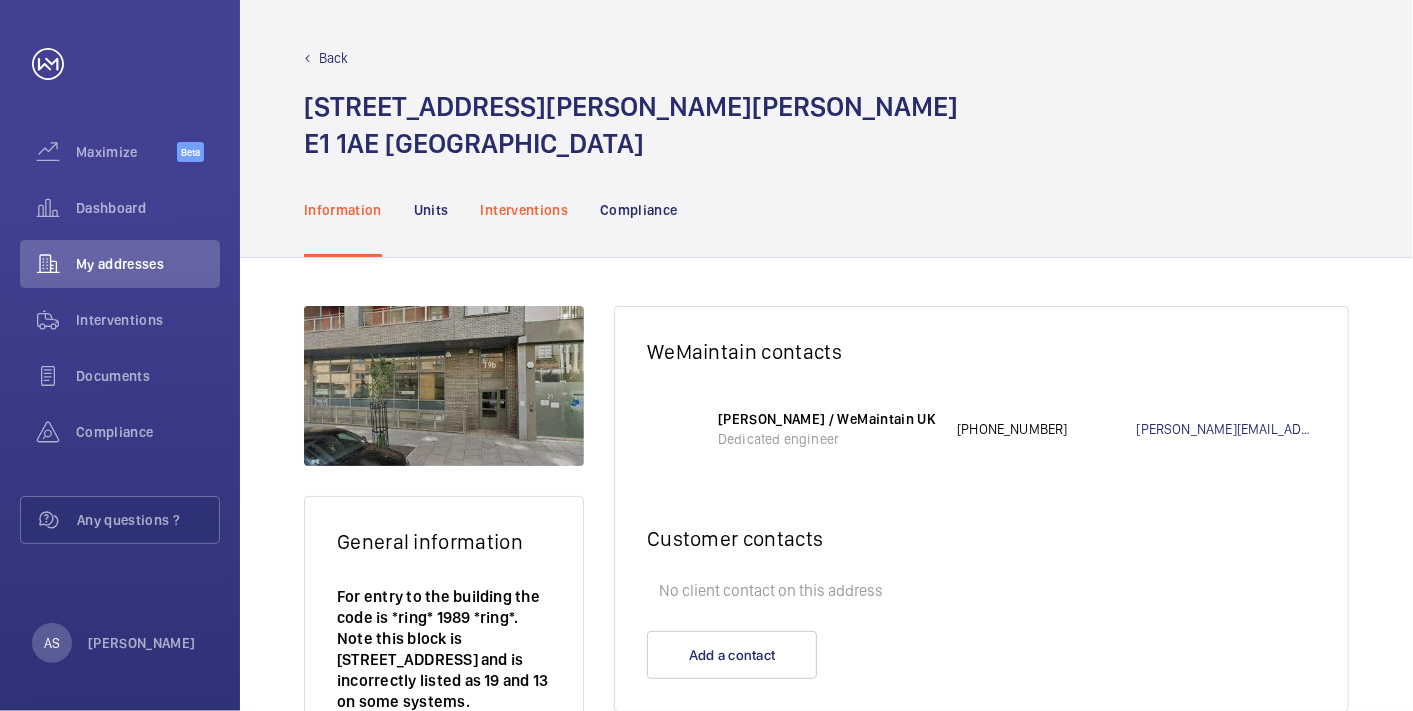 click on "Interventions" 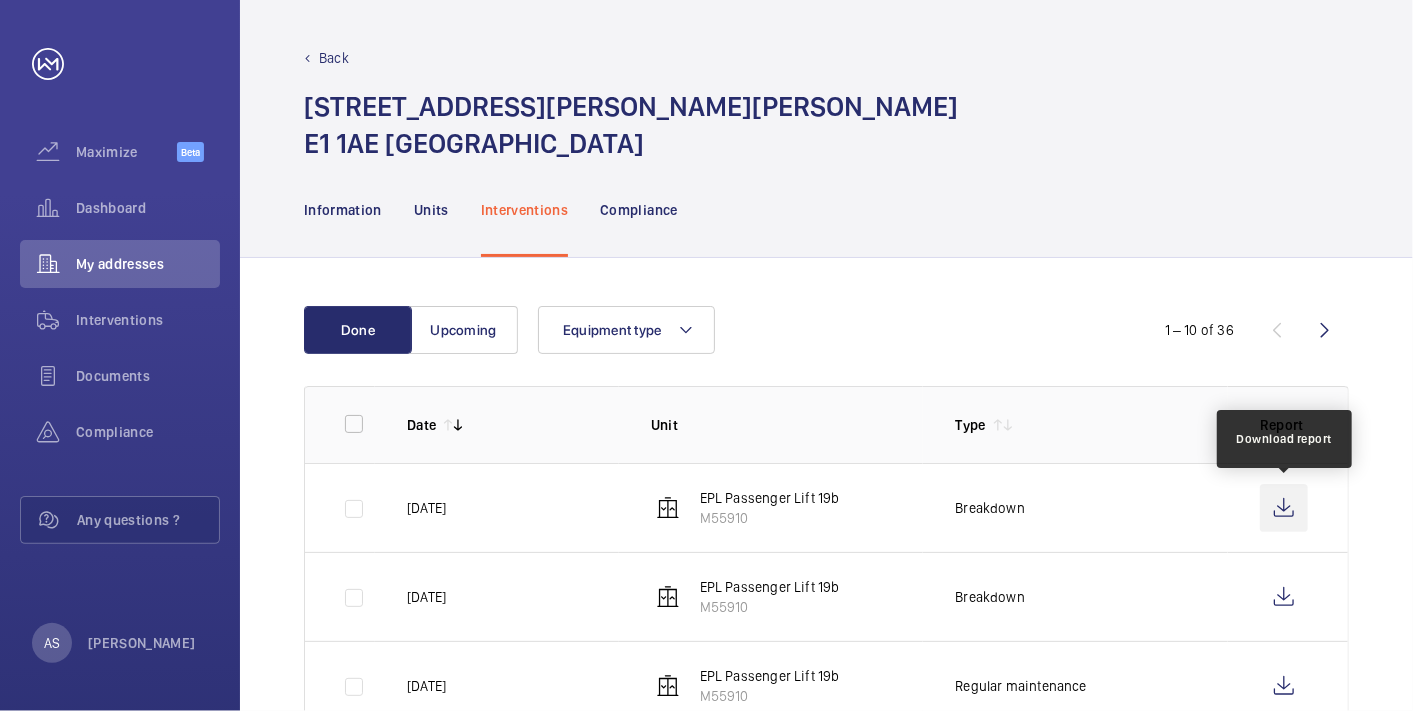 click 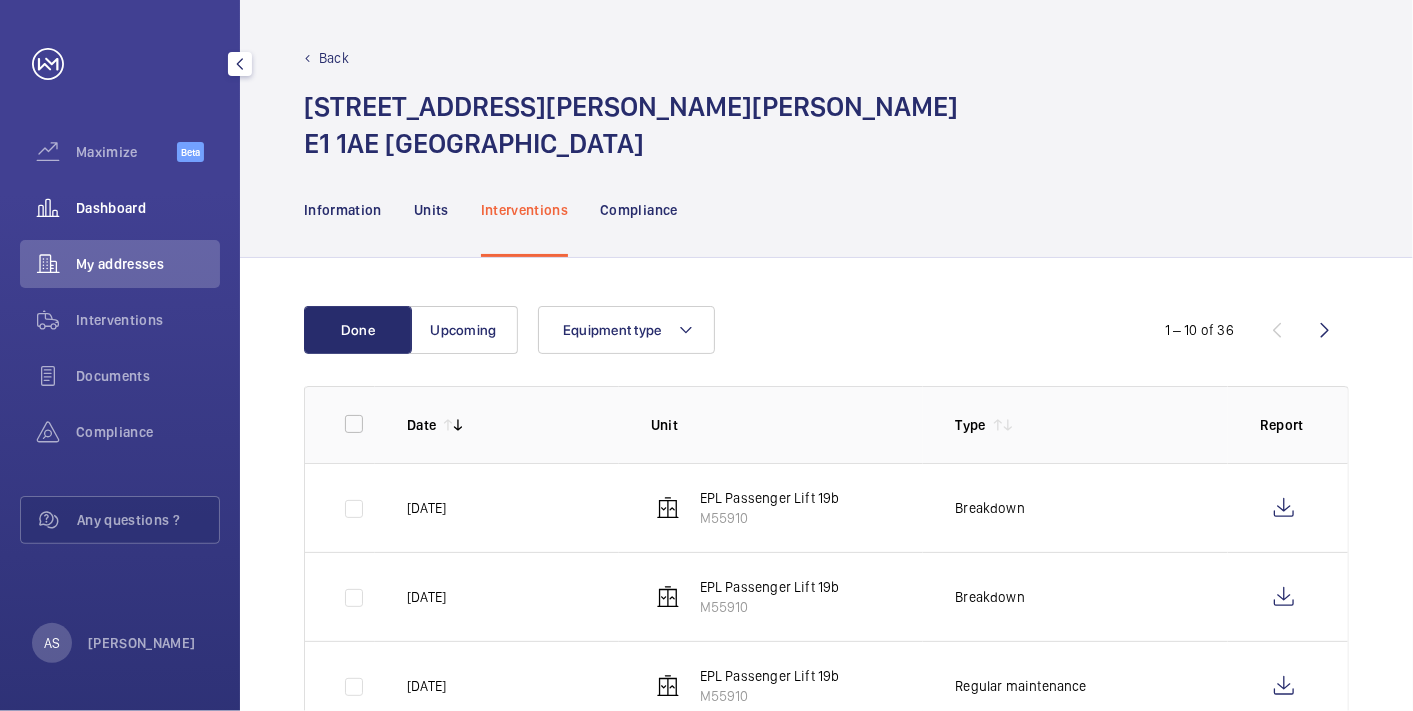 click on "Dashboard" 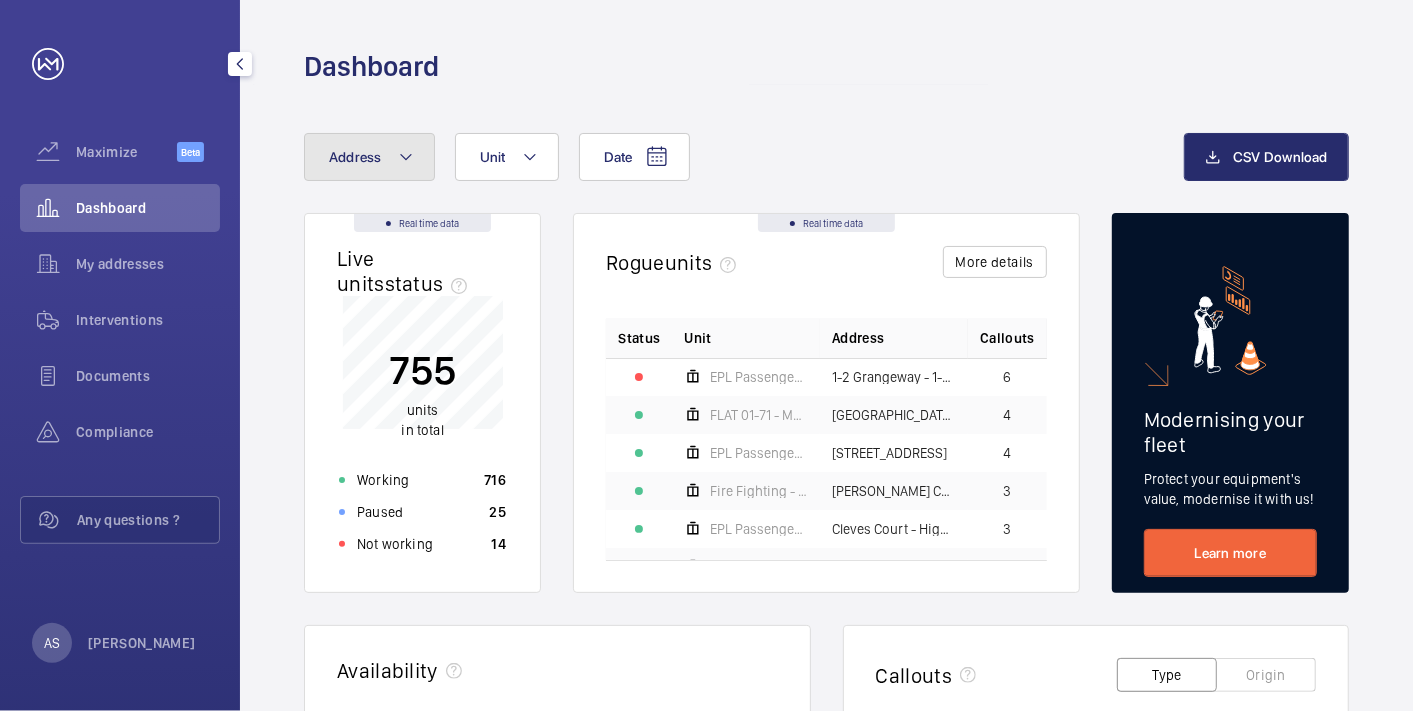 click on "Address" 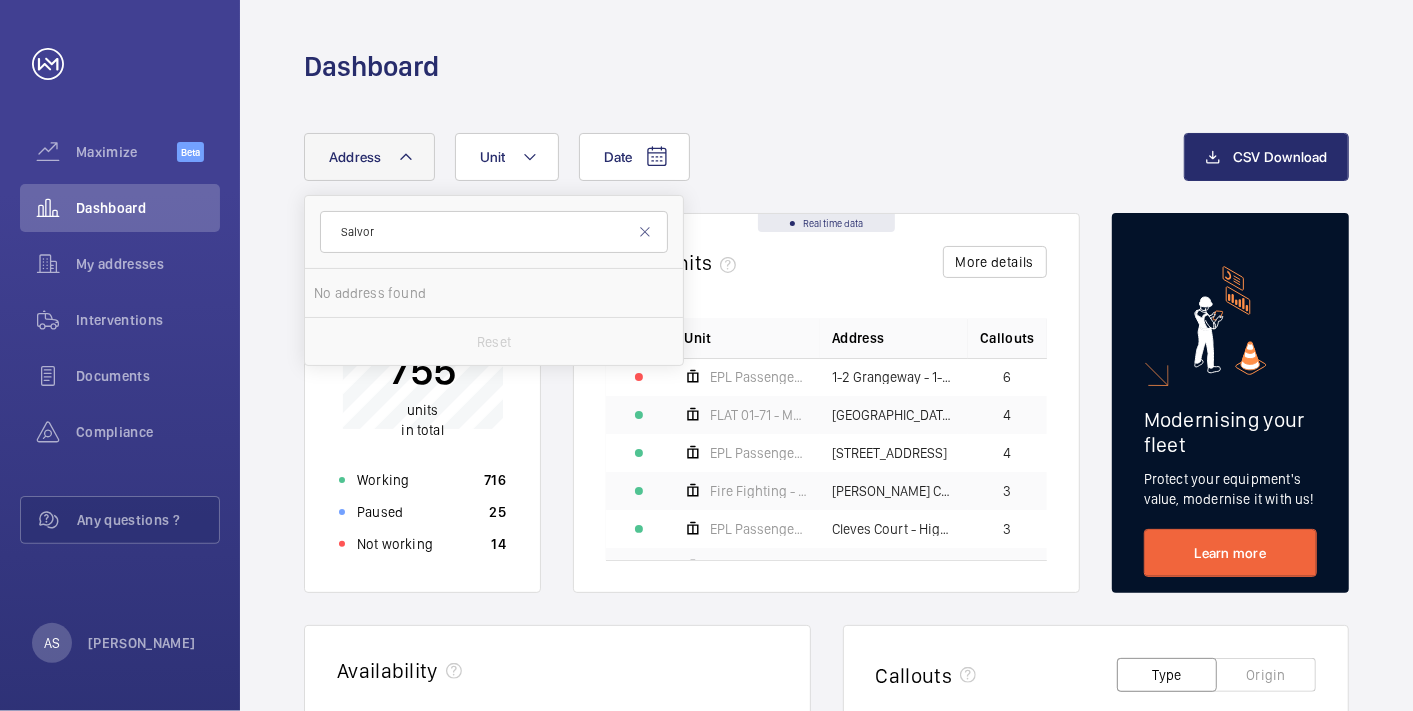 type on "Salvor" 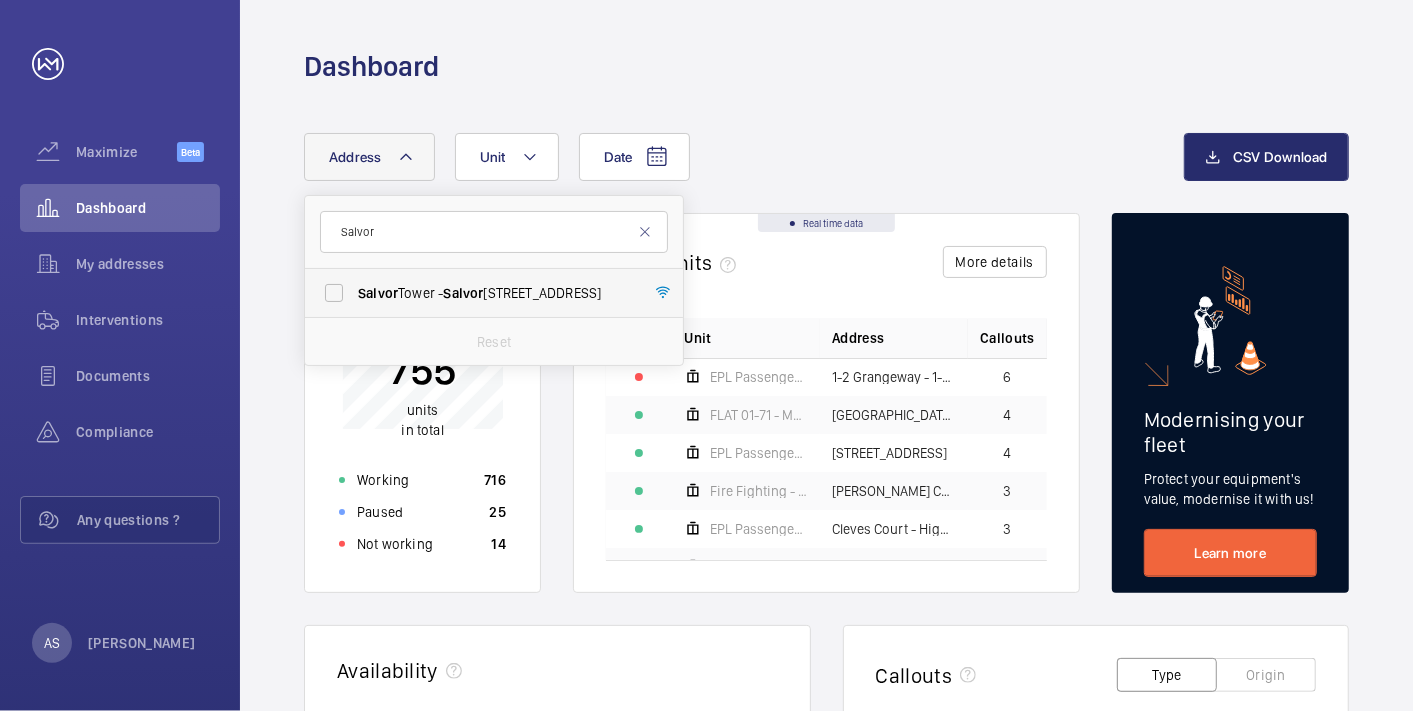 click on "Salvor  Tower -  Salvor  Tower, LONDON E14 9XY" at bounding box center [495, 293] 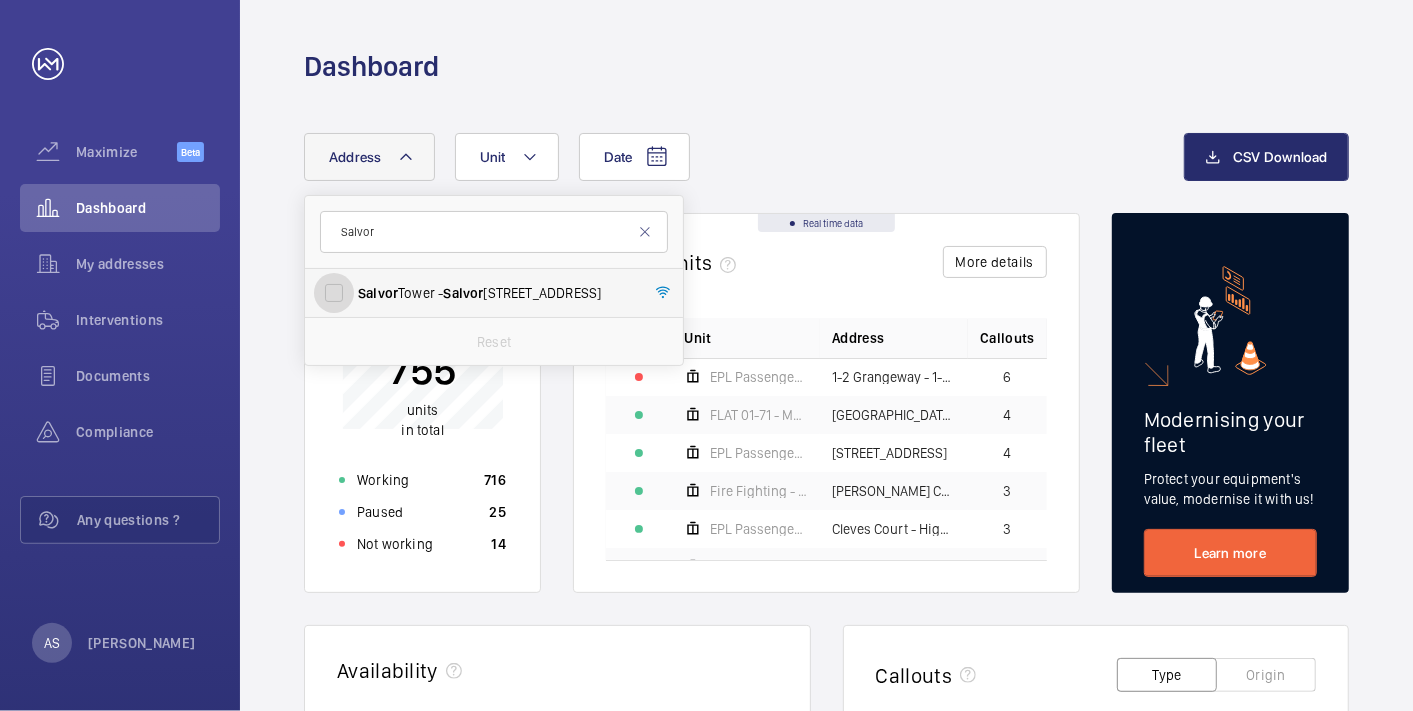 click on "Salvor  Tower -  Salvor  Tower, LONDON E14 9XY" at bounding box center (334, 293) 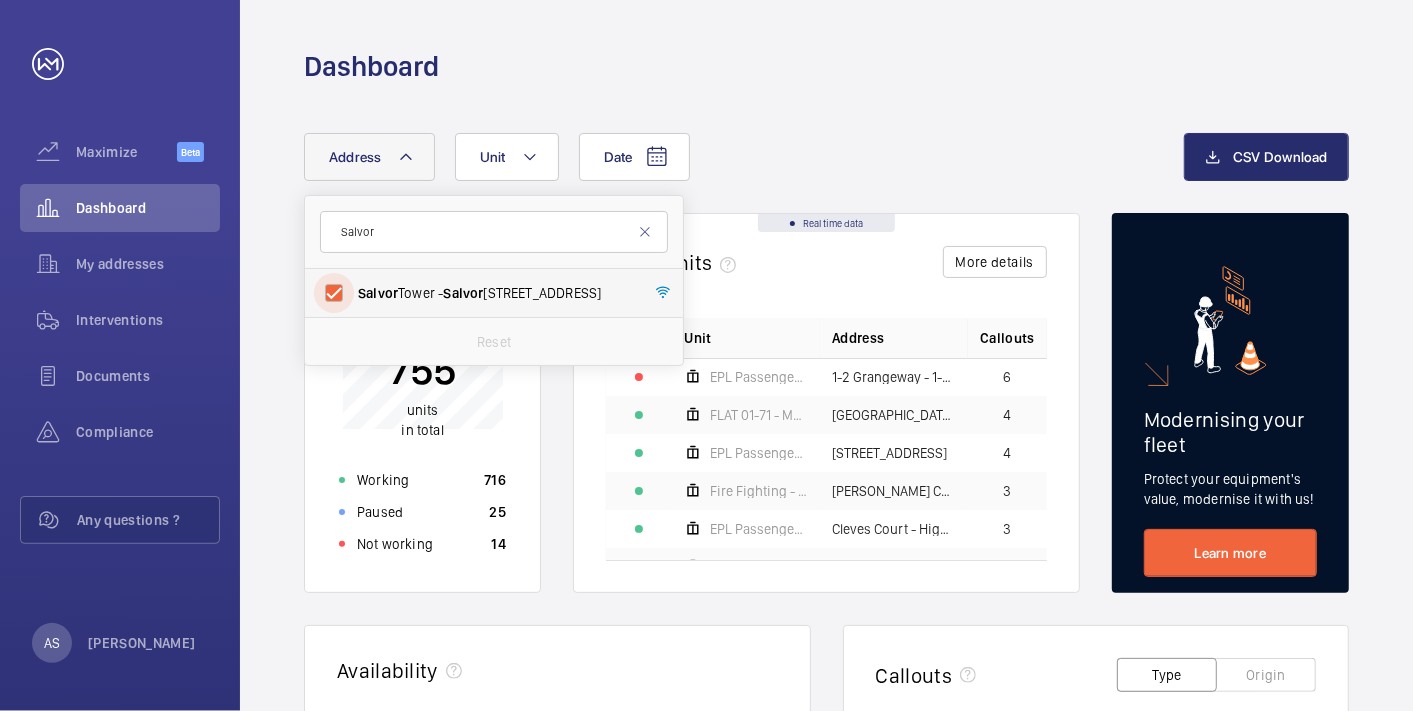 checkbox on "true" 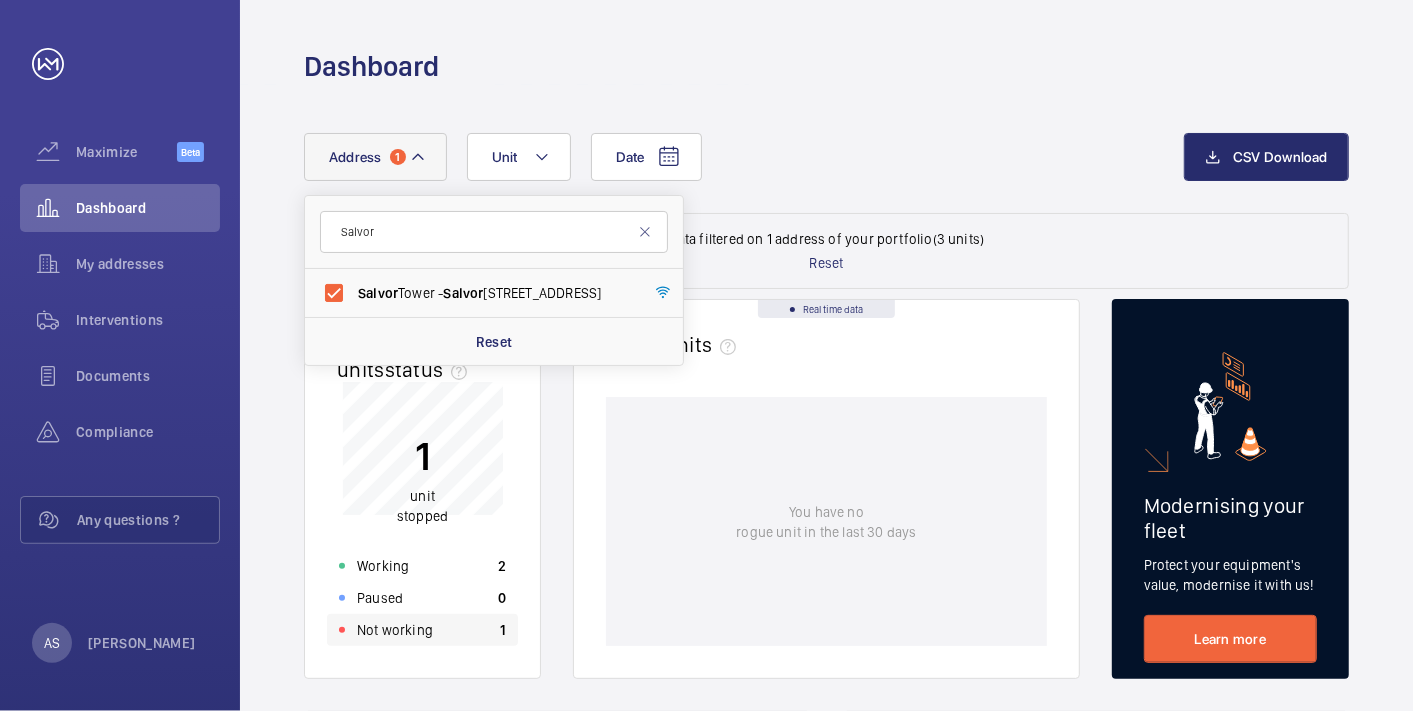 click on "Not working 1" 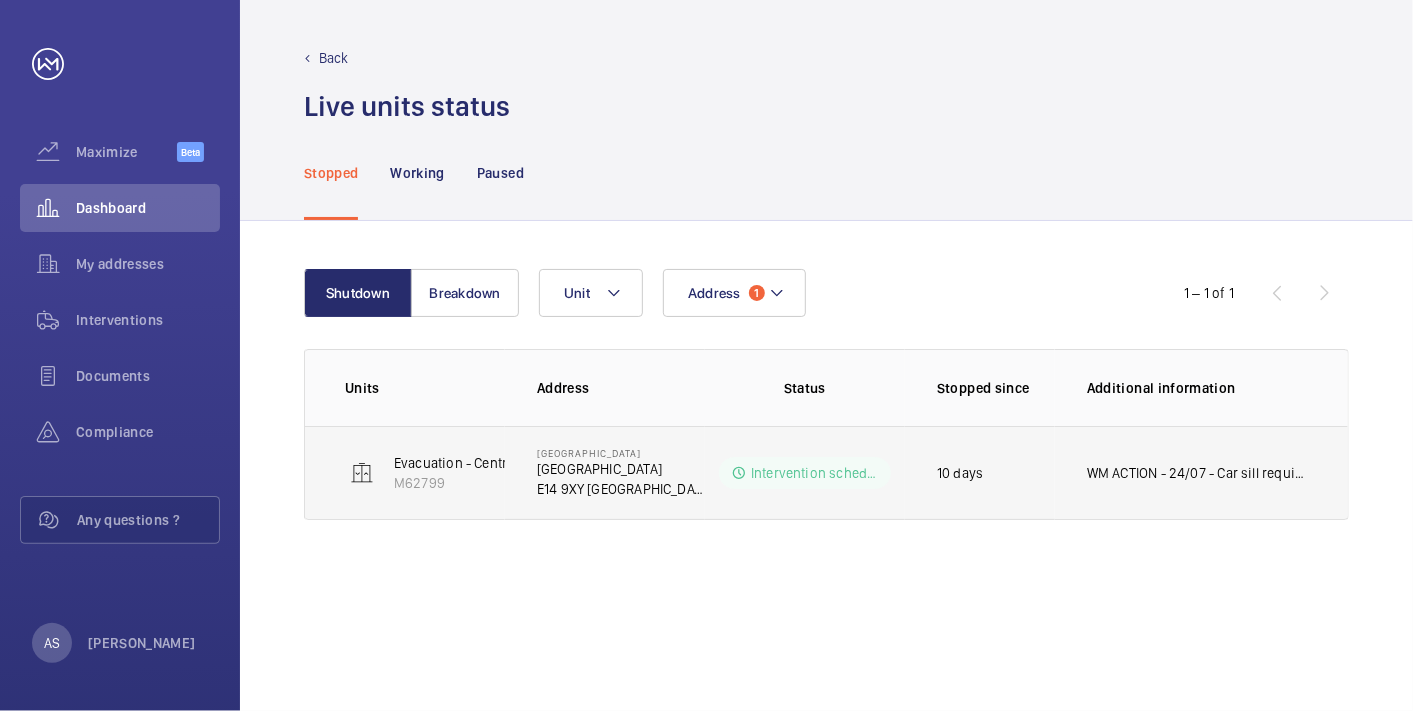 click on "WM ACTION  - 24/07 - Car sill required, on order due in [DATE] - No access to upper floors, client to advise
21/07 - No access chased for follow up [DATE]
WM ACTION - 21/07 - Follow up [DATE]" 